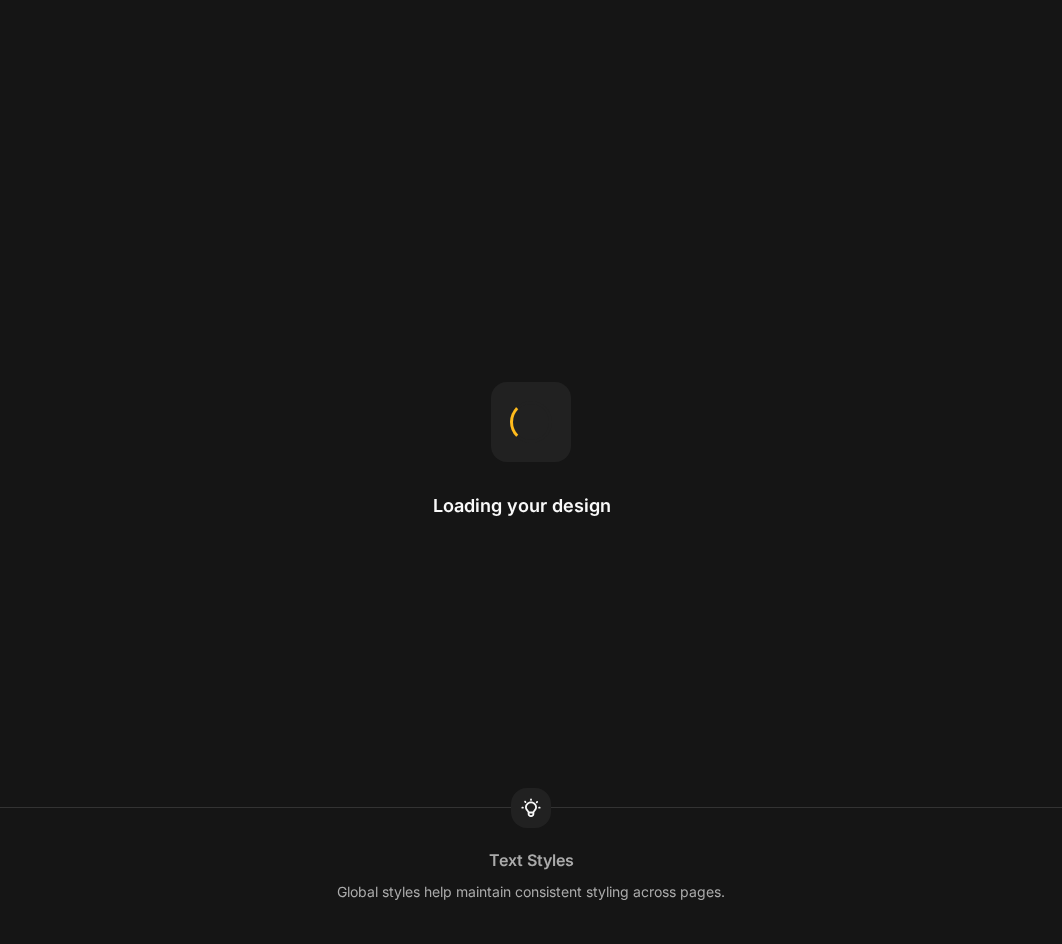 scroll, scrollTop: 0, scrollLeft: 0, axis: both 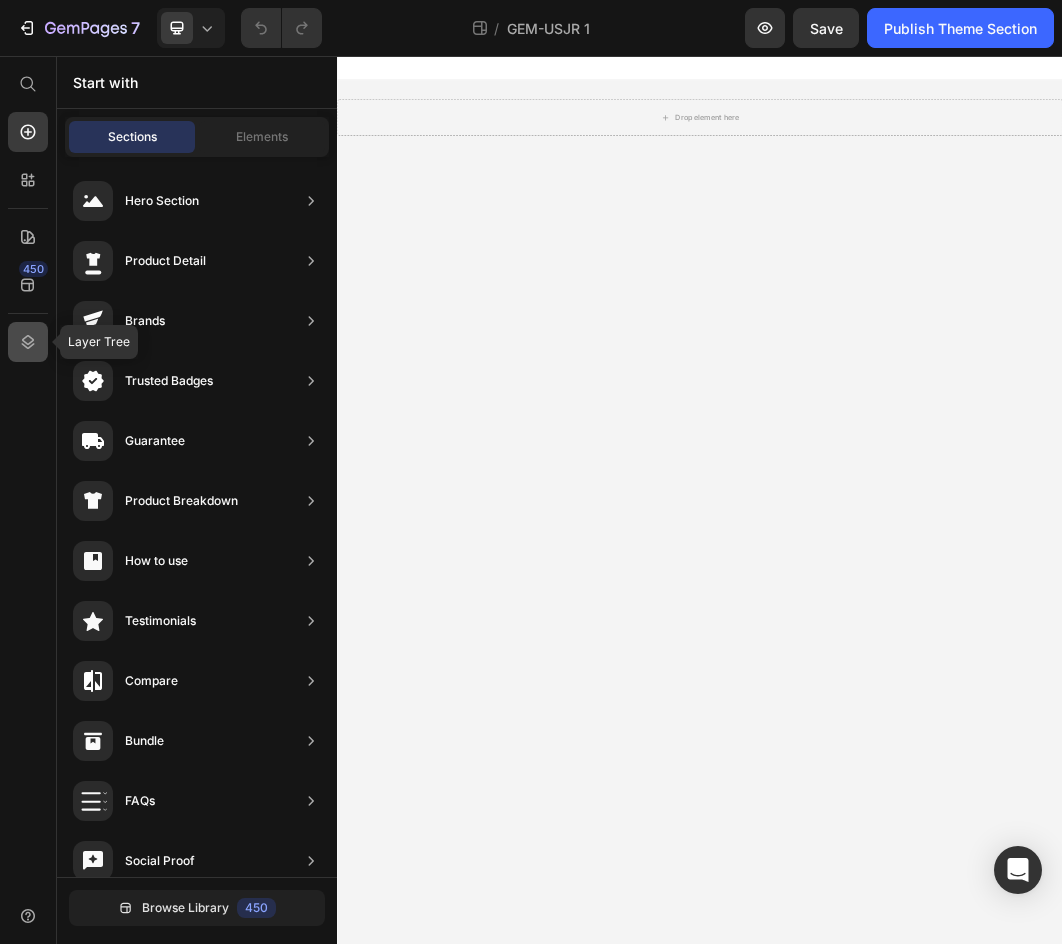 click 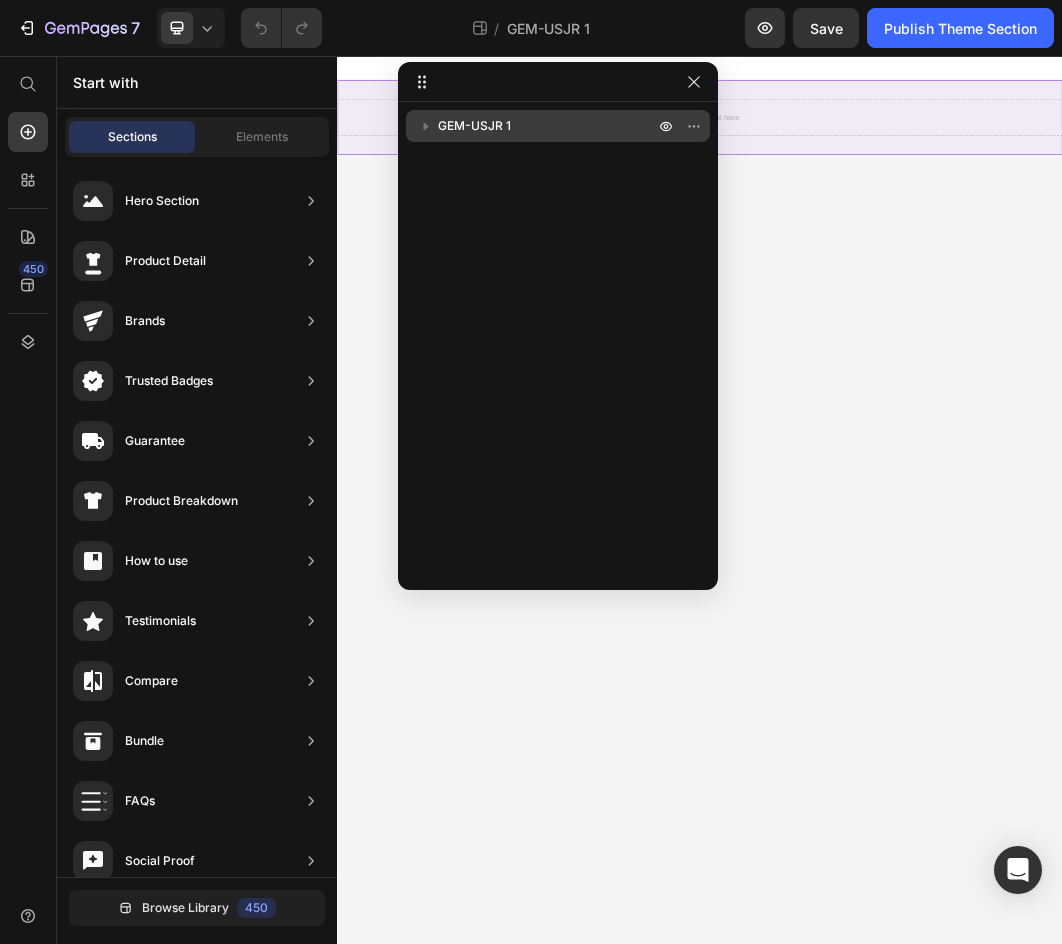 click on "GEM-USJR 1" at bounding box center [548, 126] 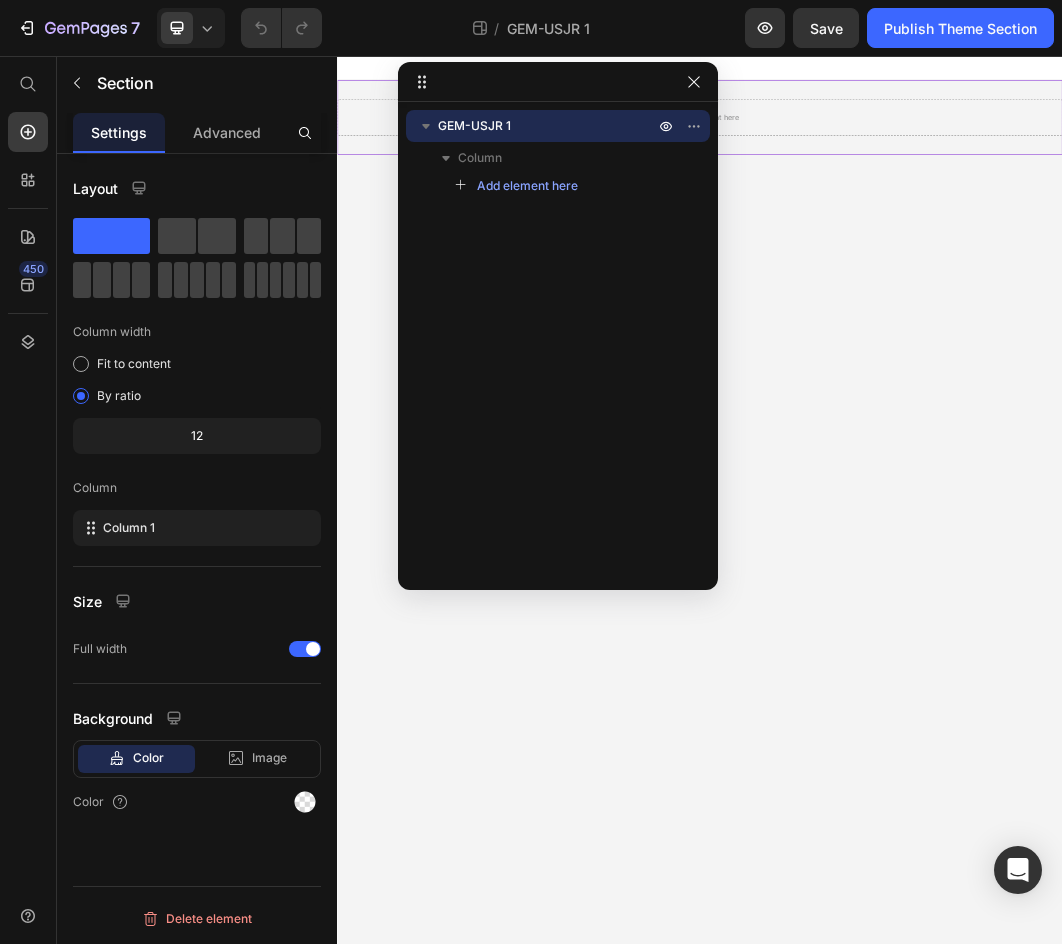click on "GEM-USJR 1 Column  Add element here" at bounding box center [558, 339] 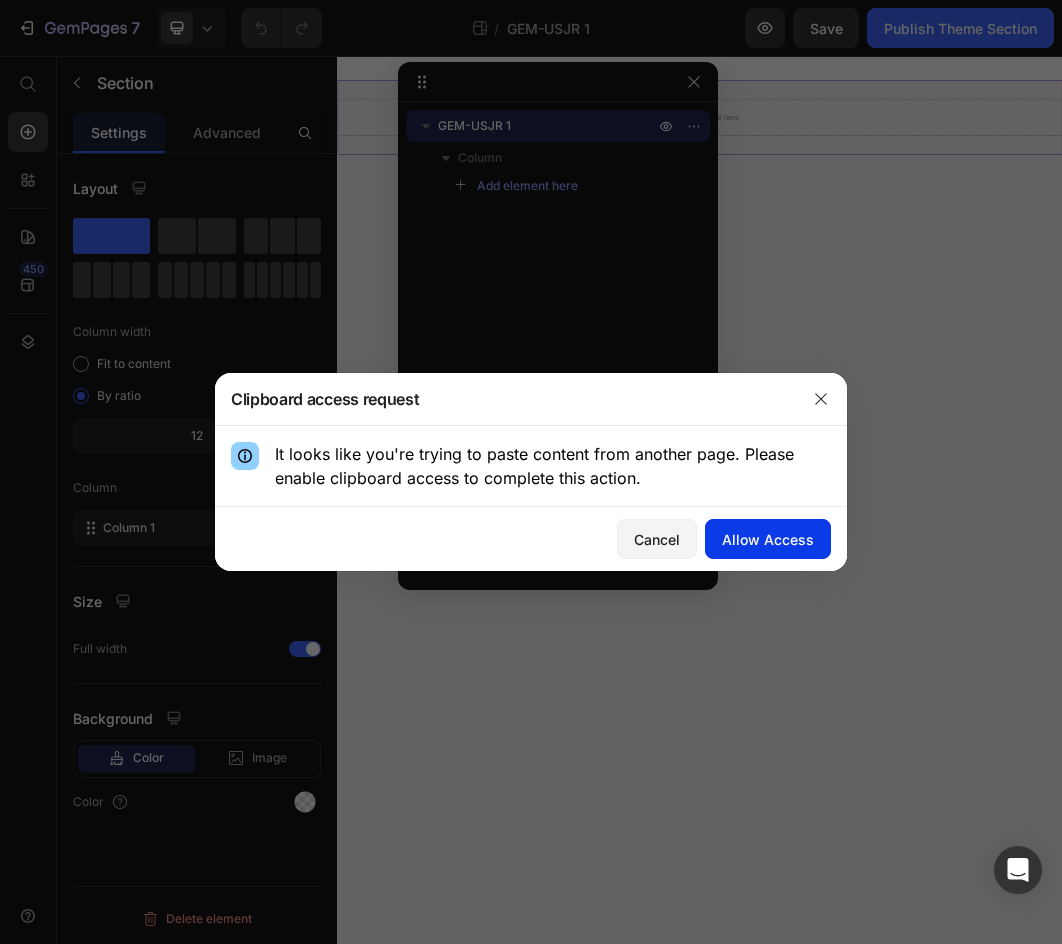 click on "Allow Access" 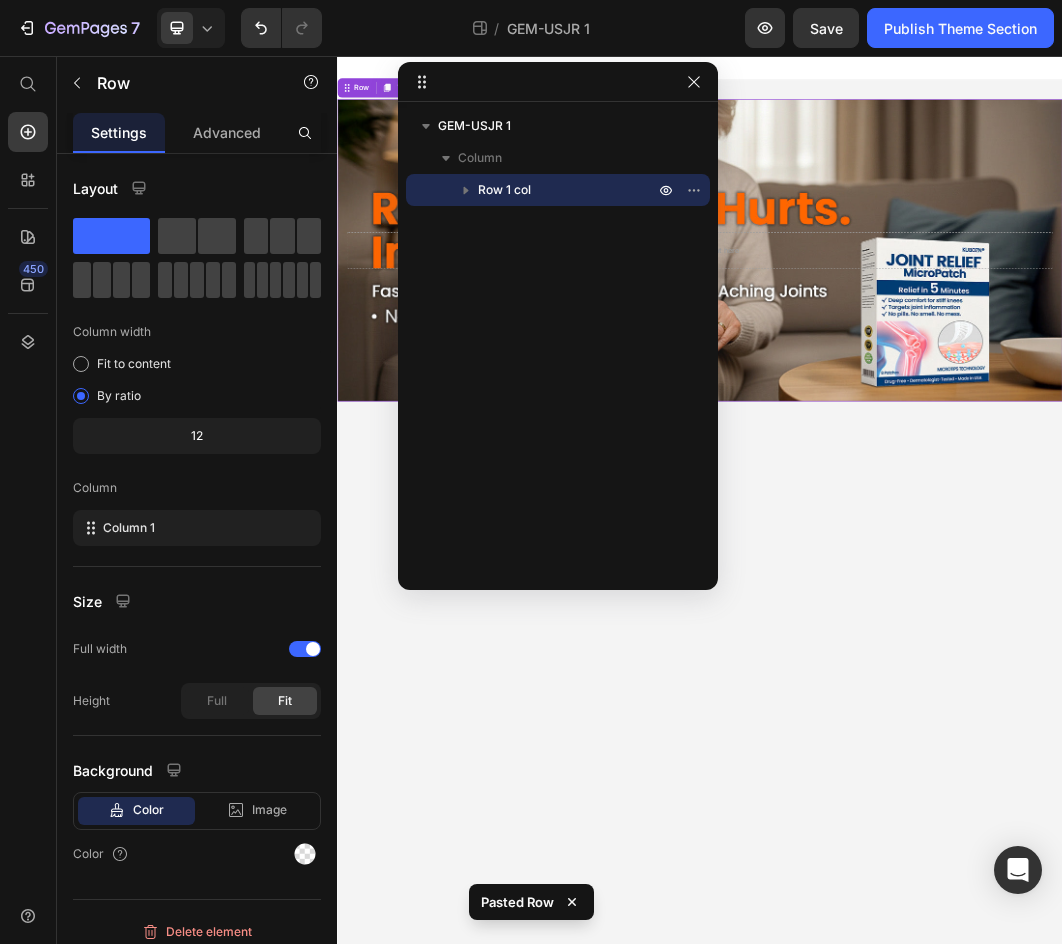 click on "GEM-USJR 1 Column  Row 1 col" at bounding box center [558, 339] 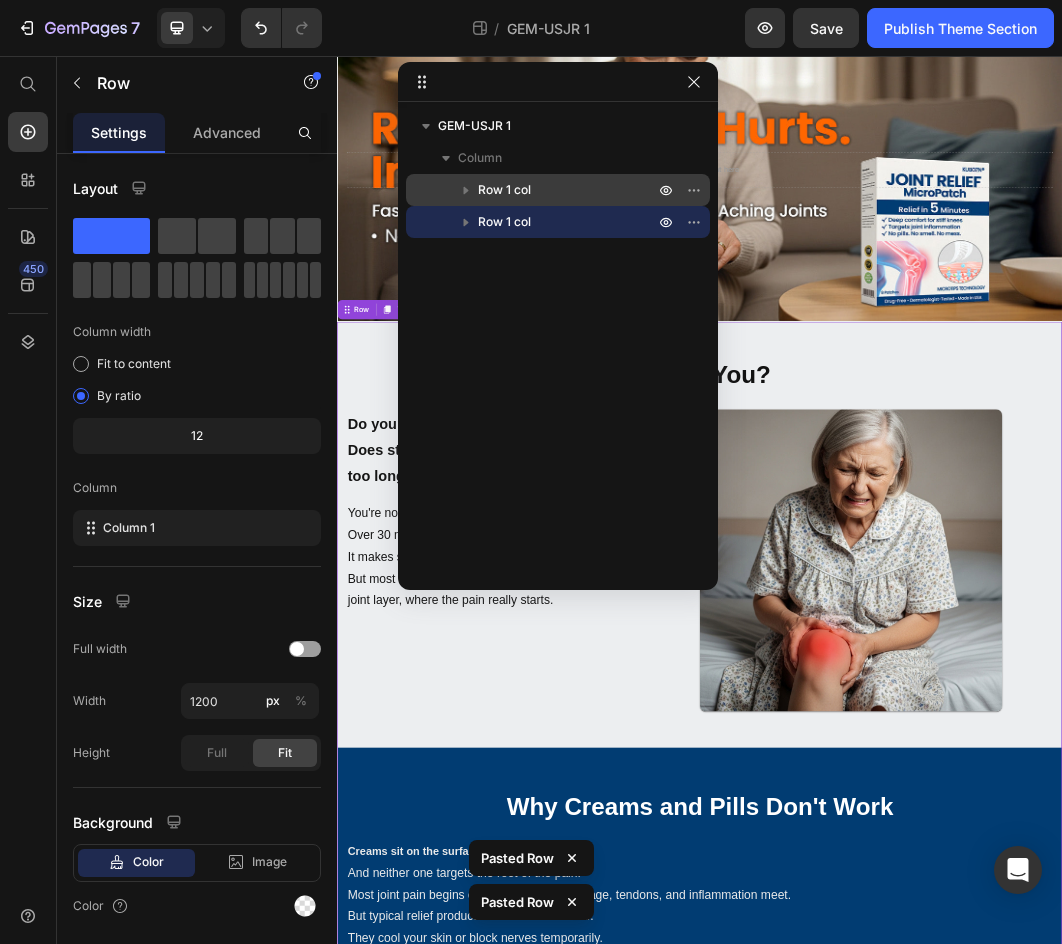 scroll, scrollTop: 496, scrollLeft: 0, axis: vertical 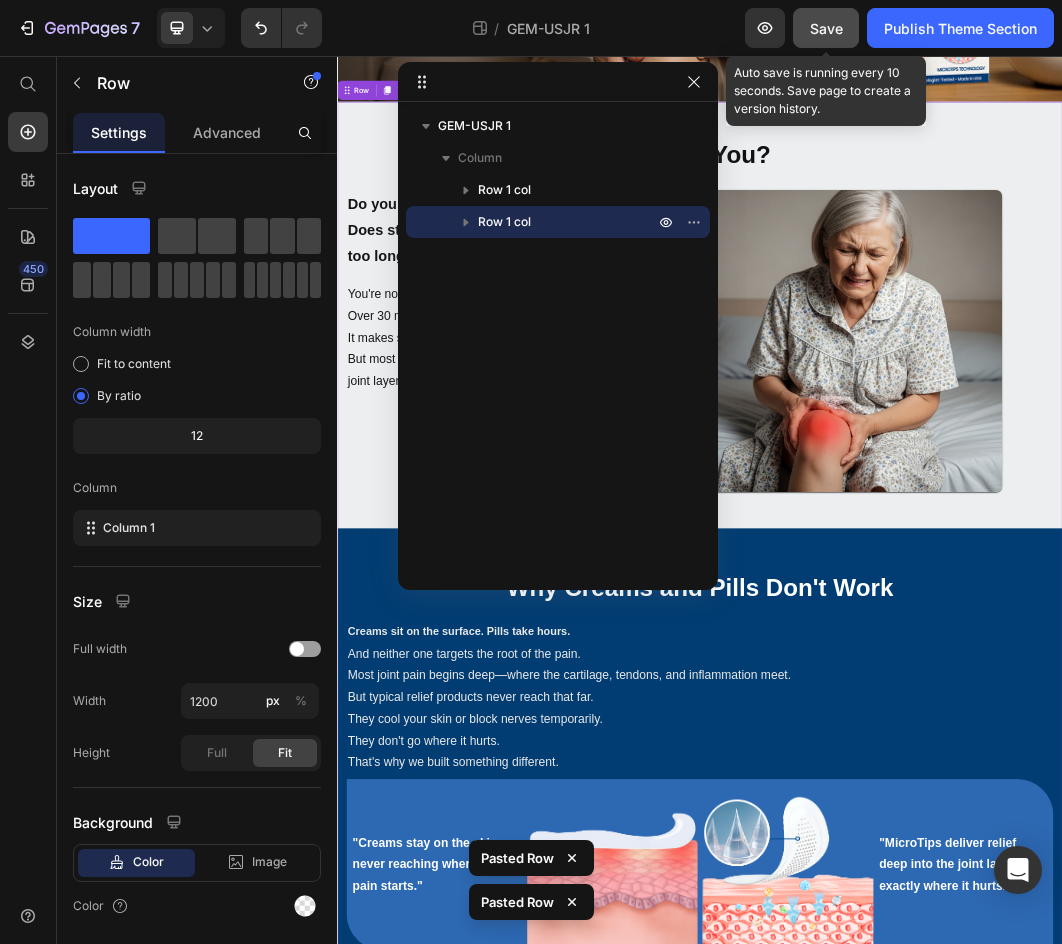 click on "Save" at bounding box center (826, 28) 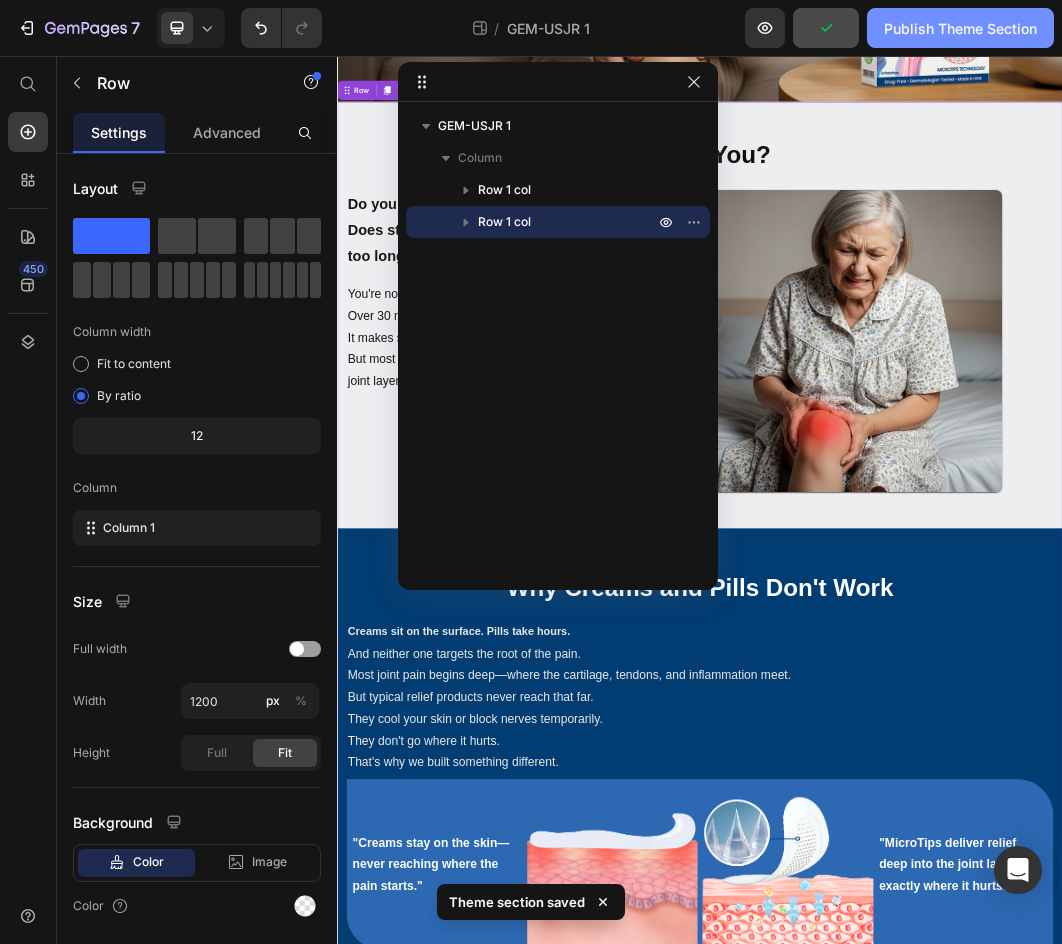 click on "Publish Theme Section" at bounding box center (960, 28) 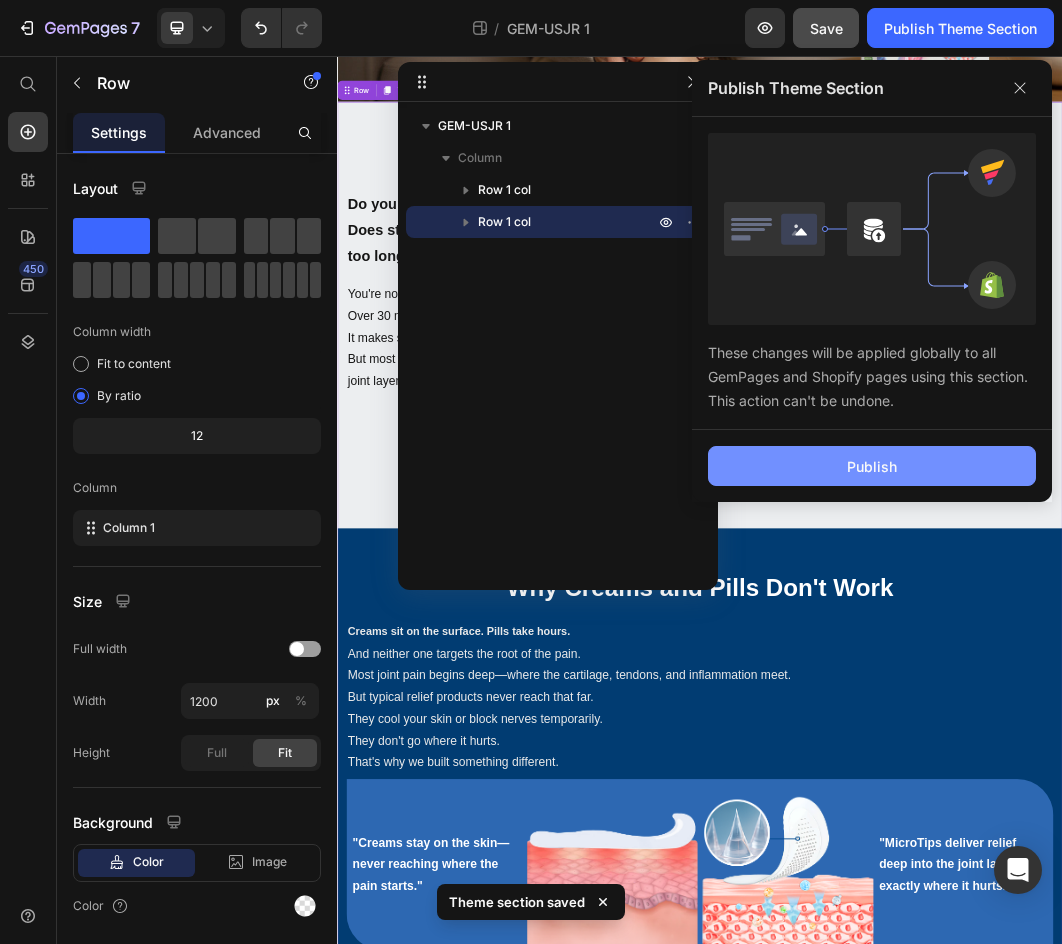 click on "Publish" at bounding box center (872, 466) 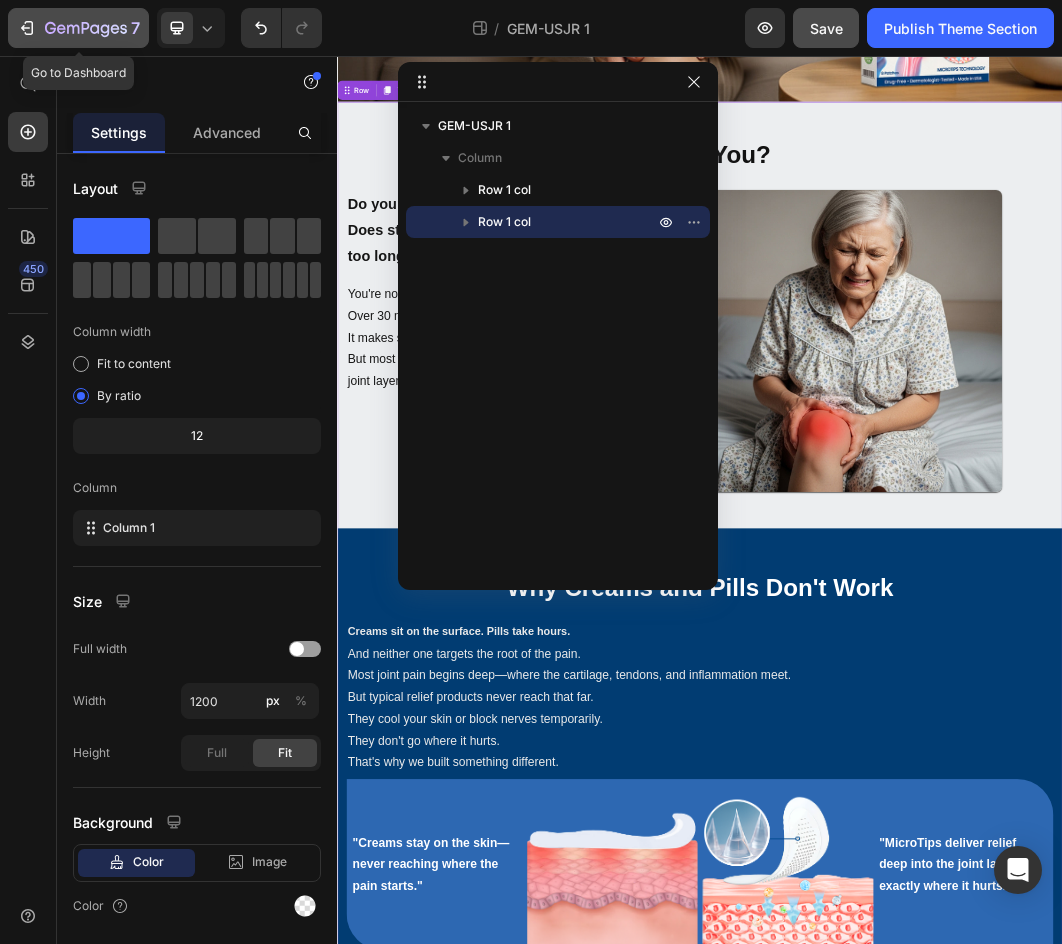 click 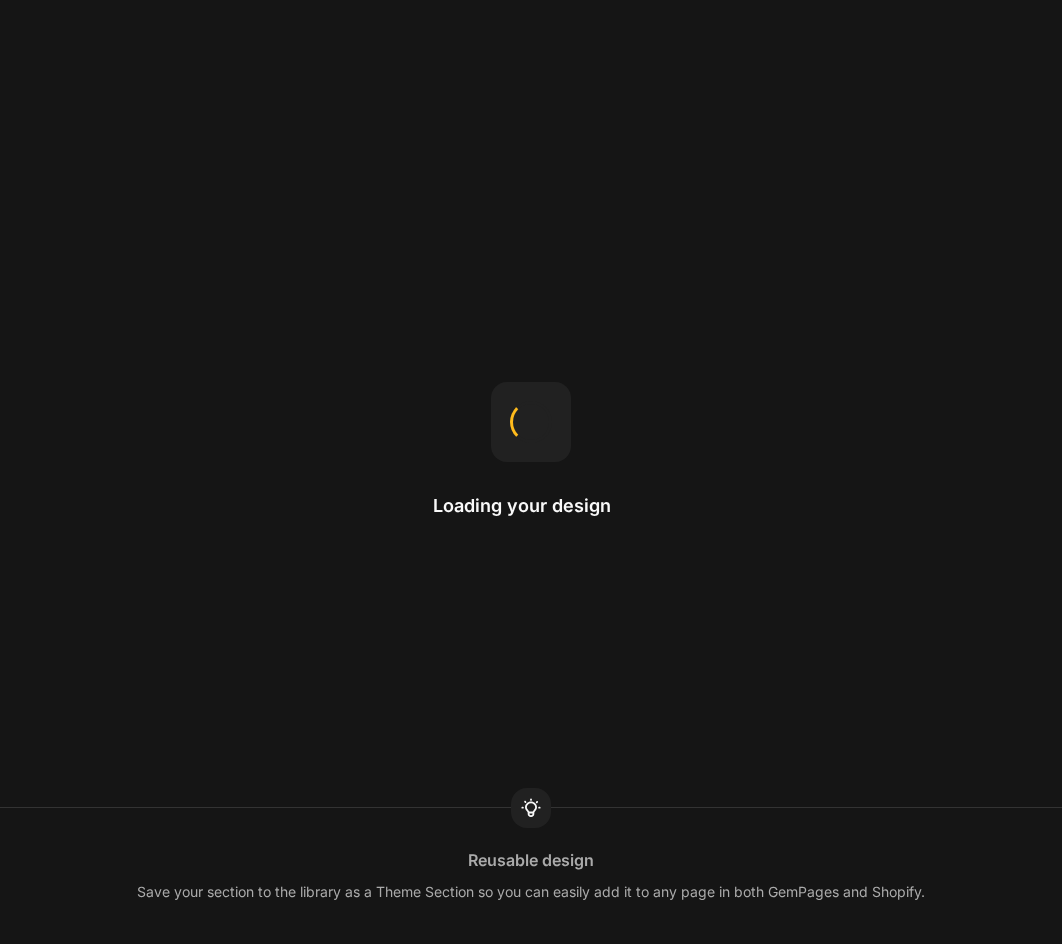 scroll, scrollTop: 0, scrollLeft: 0, axis: both 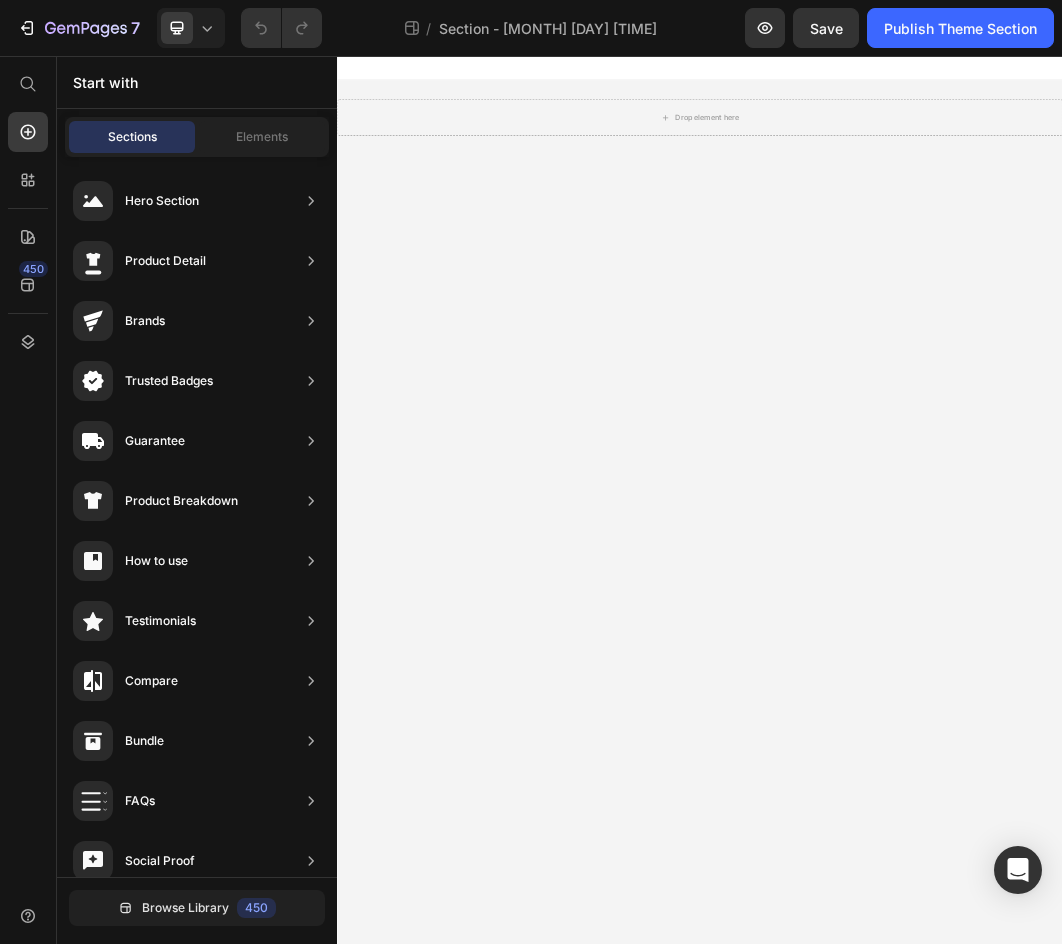 click on "Theme section  /  Section - Jul 12 00:43:50" 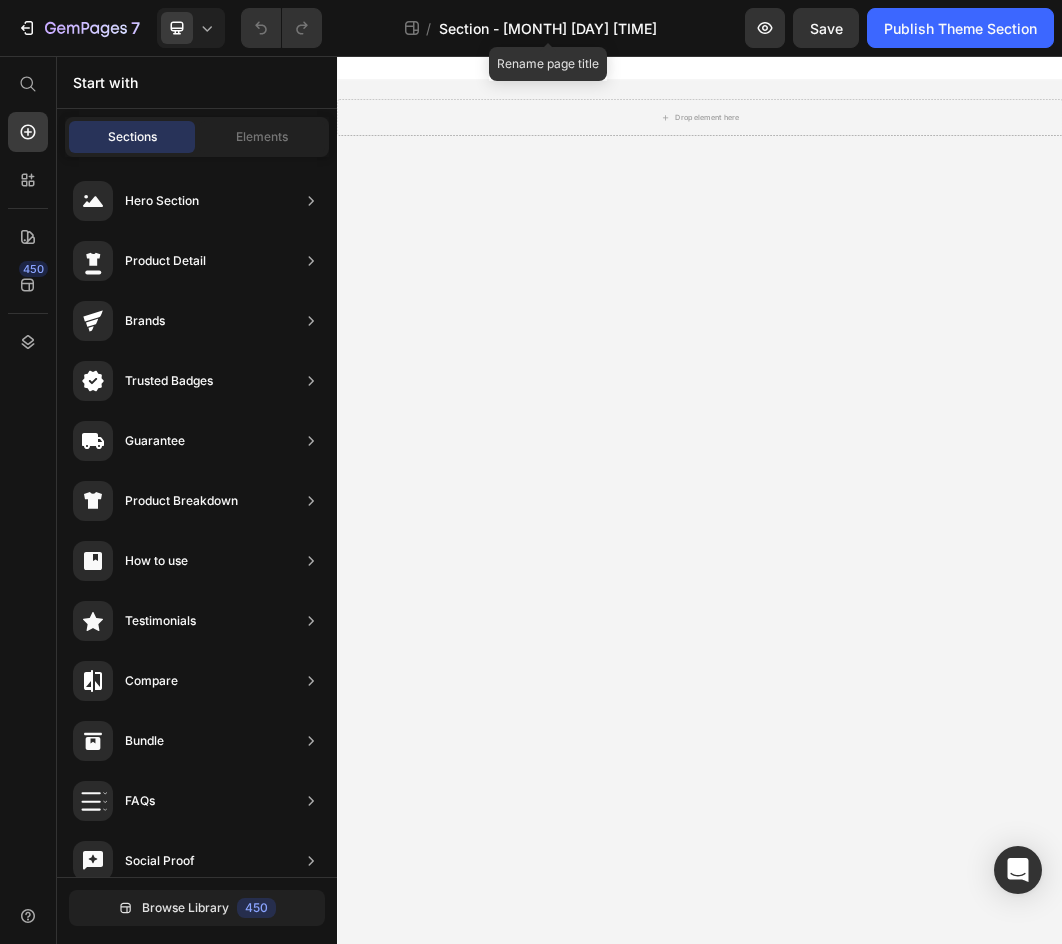click on "Section - Jul 12 00:43:50" 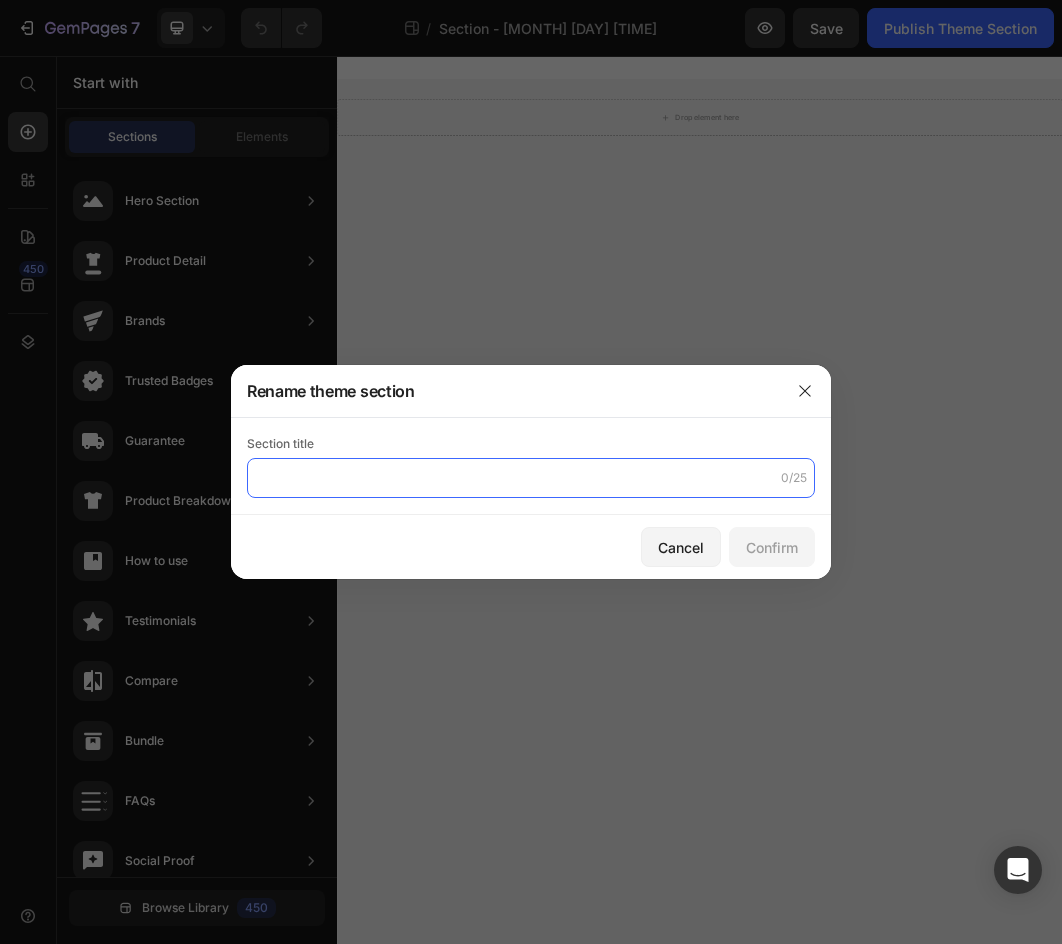 click 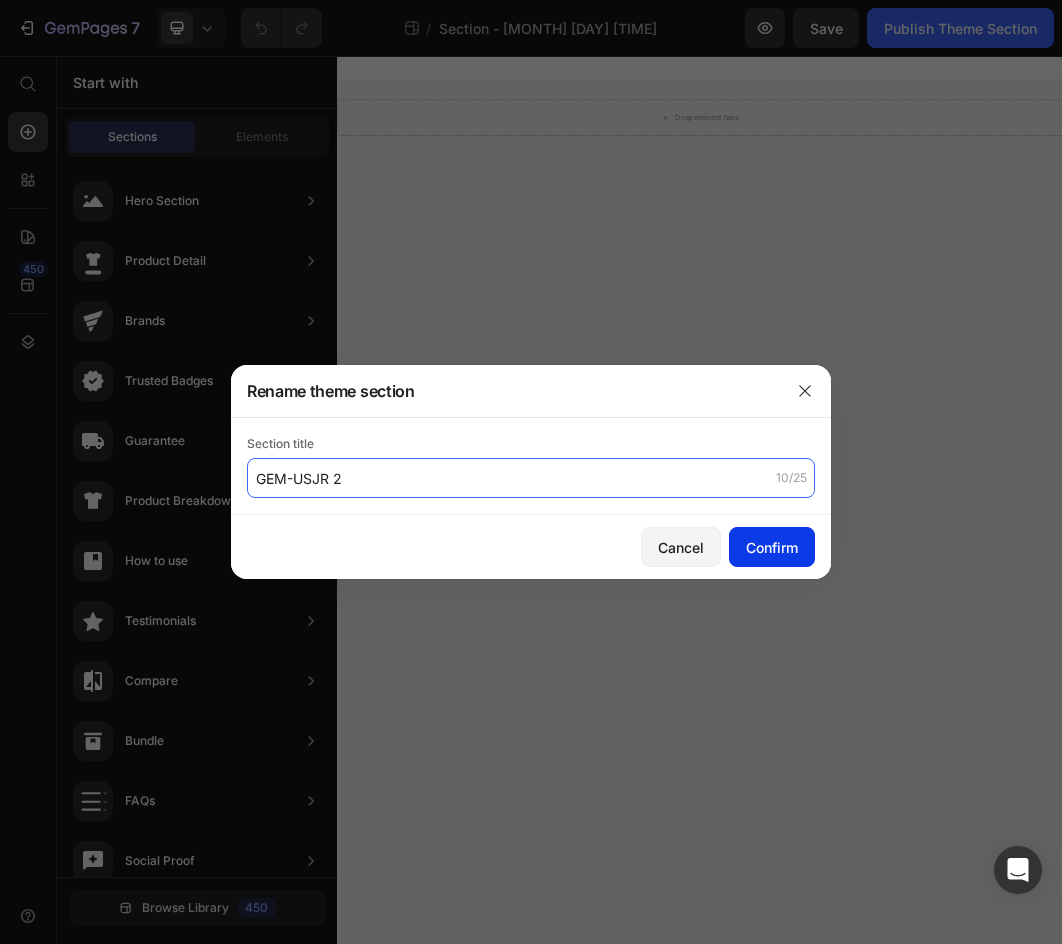 type on "GEM-USJR 2" 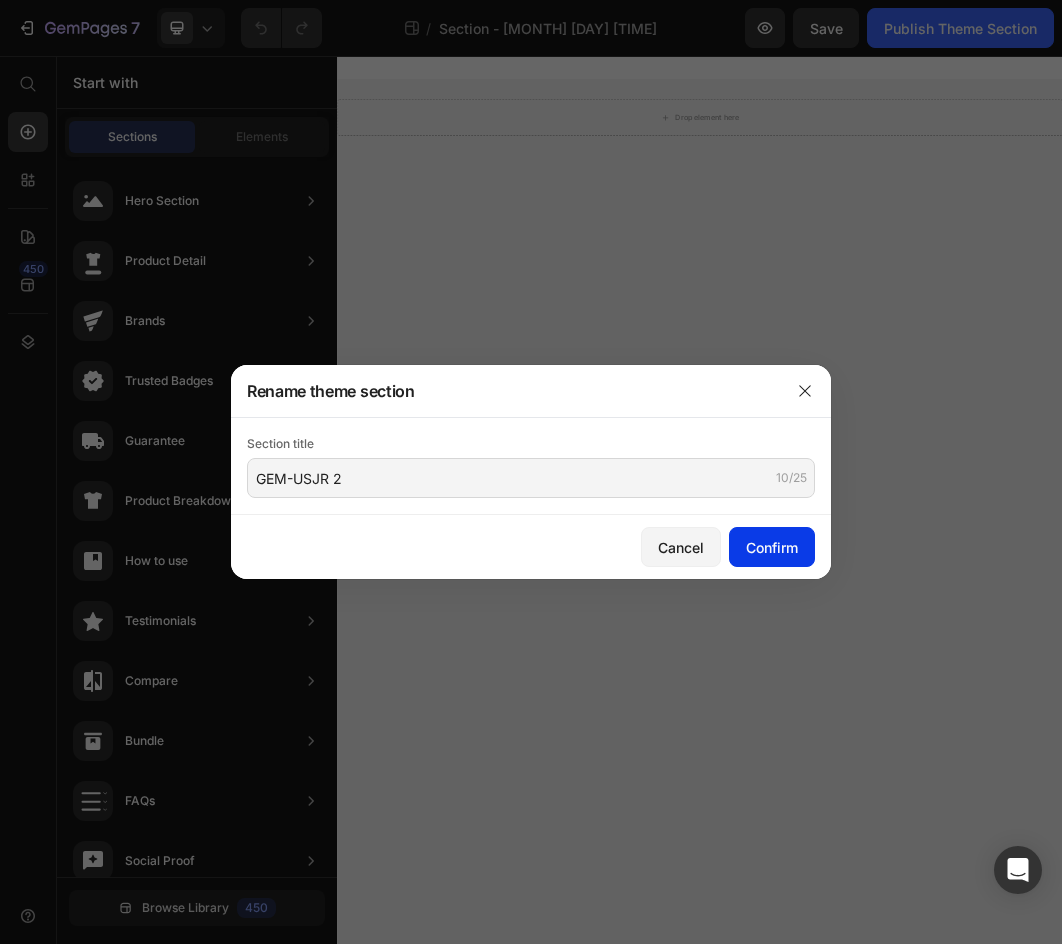 click on "Confirm" 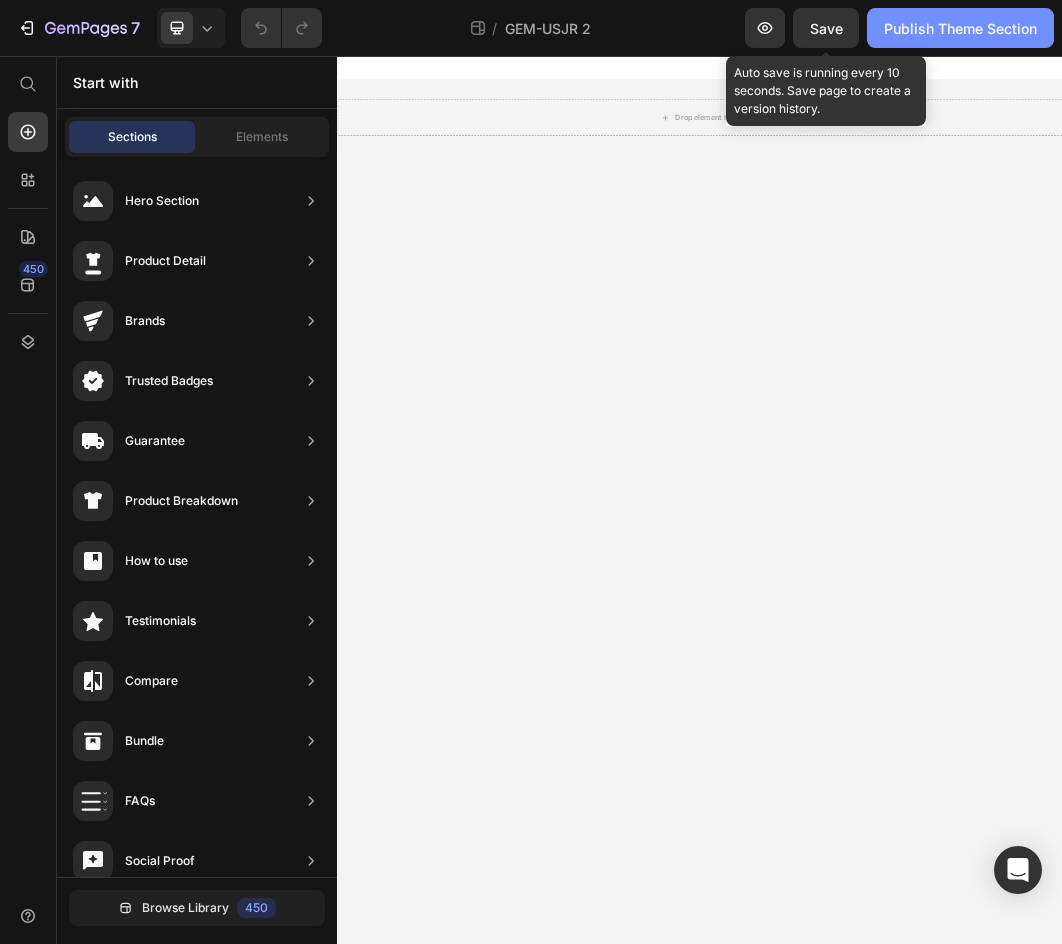 drag, startPoint x: 811, startPoint y: 29, endPoint x: 926, endPoint y: 23, distance: 115.15642 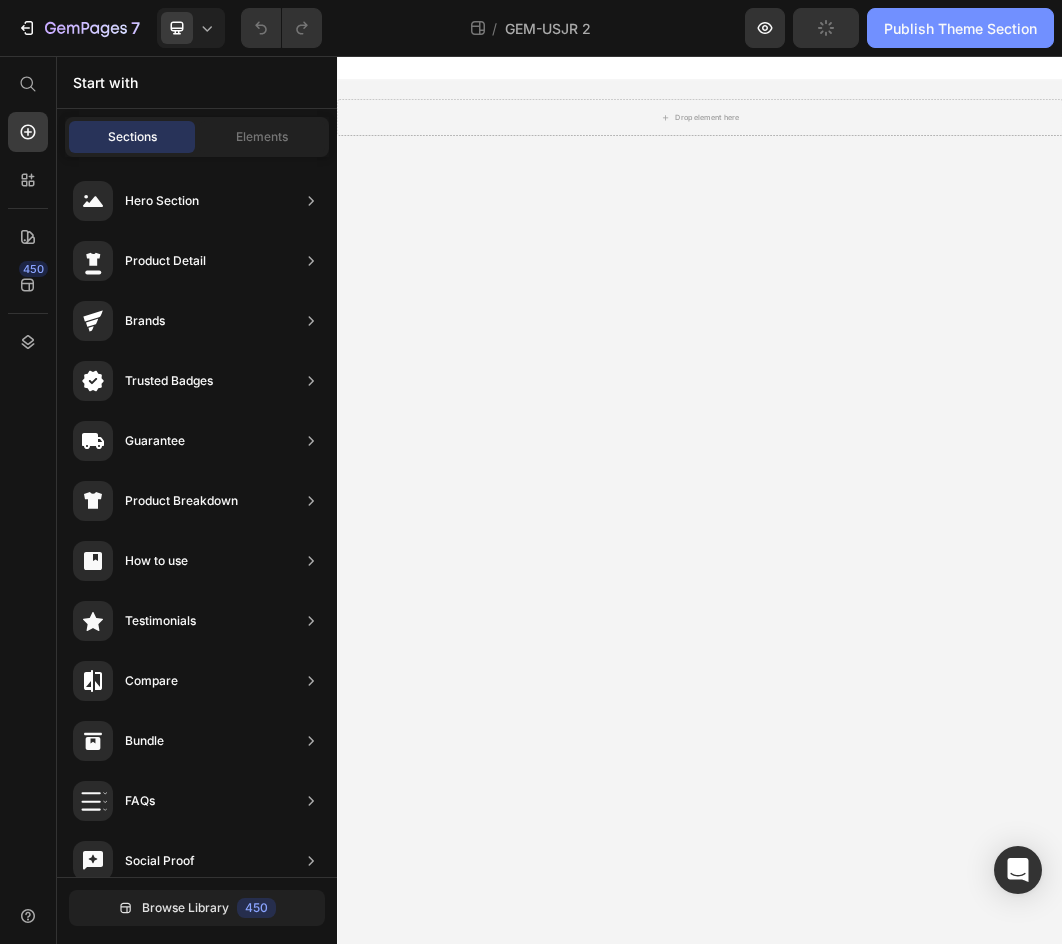 click on "Publish Theme Section" at bounding box center (960, 28) 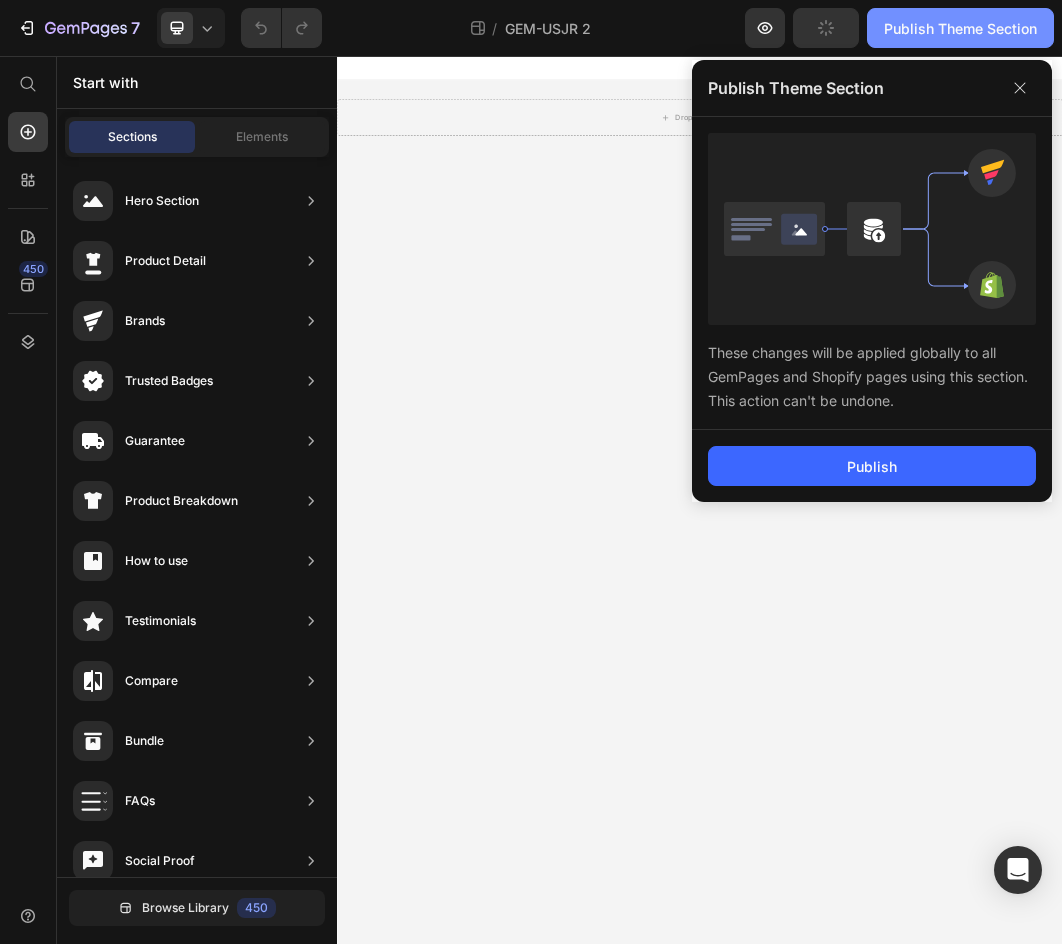 click on "Publish Theme Section" 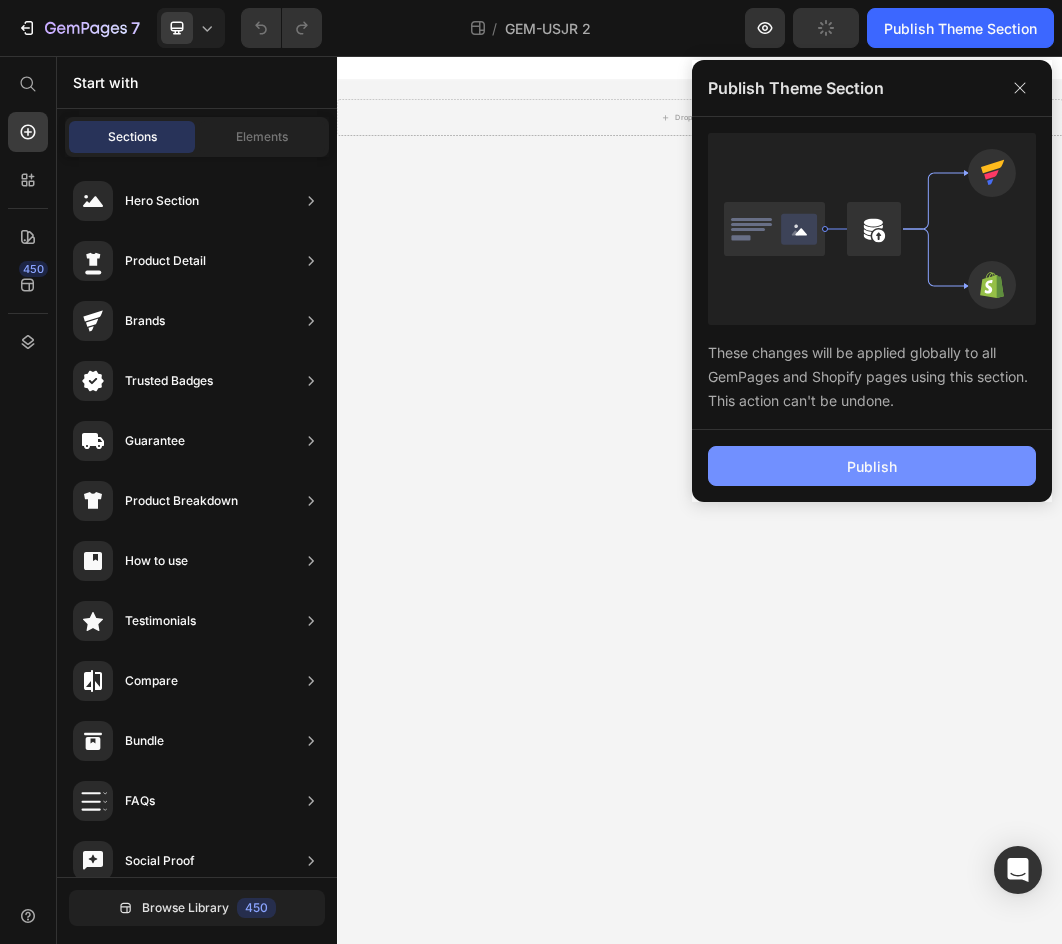 drag, startPoint x: 800, startPoint y: 455, endPoint x: 757, endPoint y: 469, distance: 45.221676 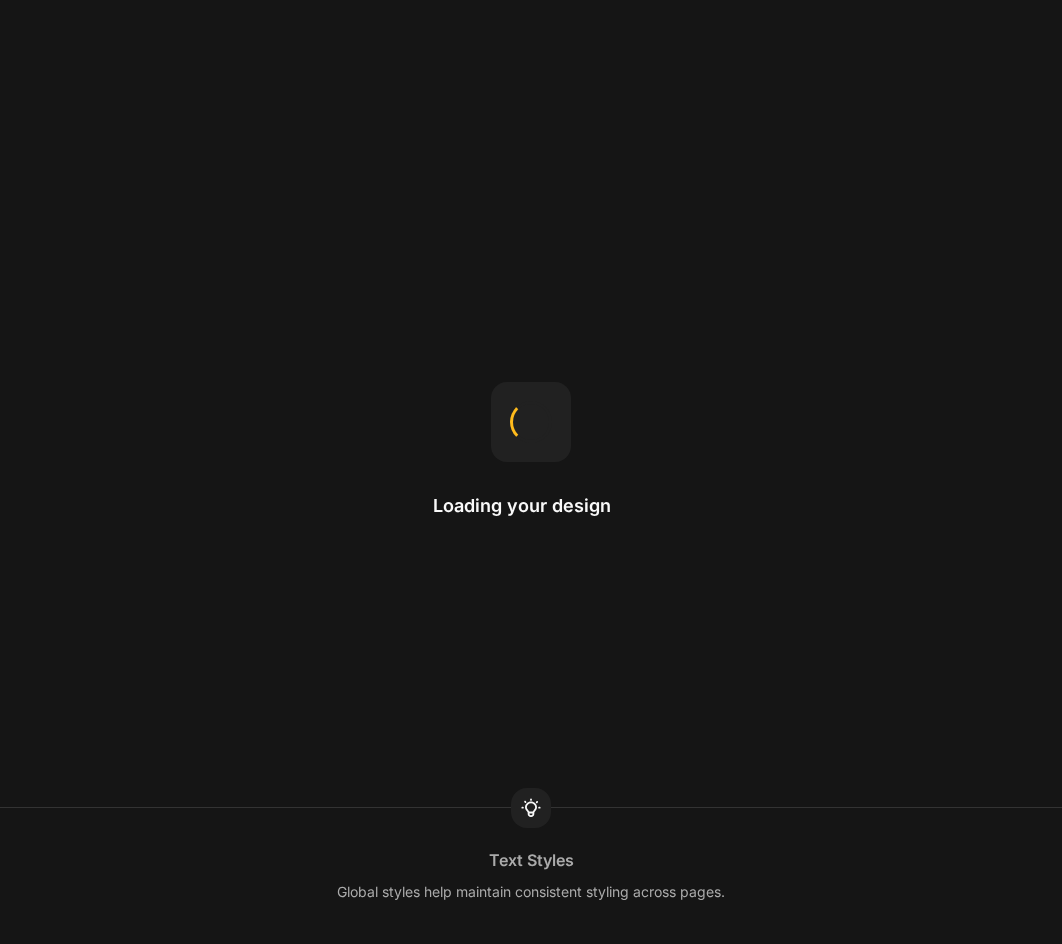scroll, scrollTop: 0, scrollLeft: 0, axis: both 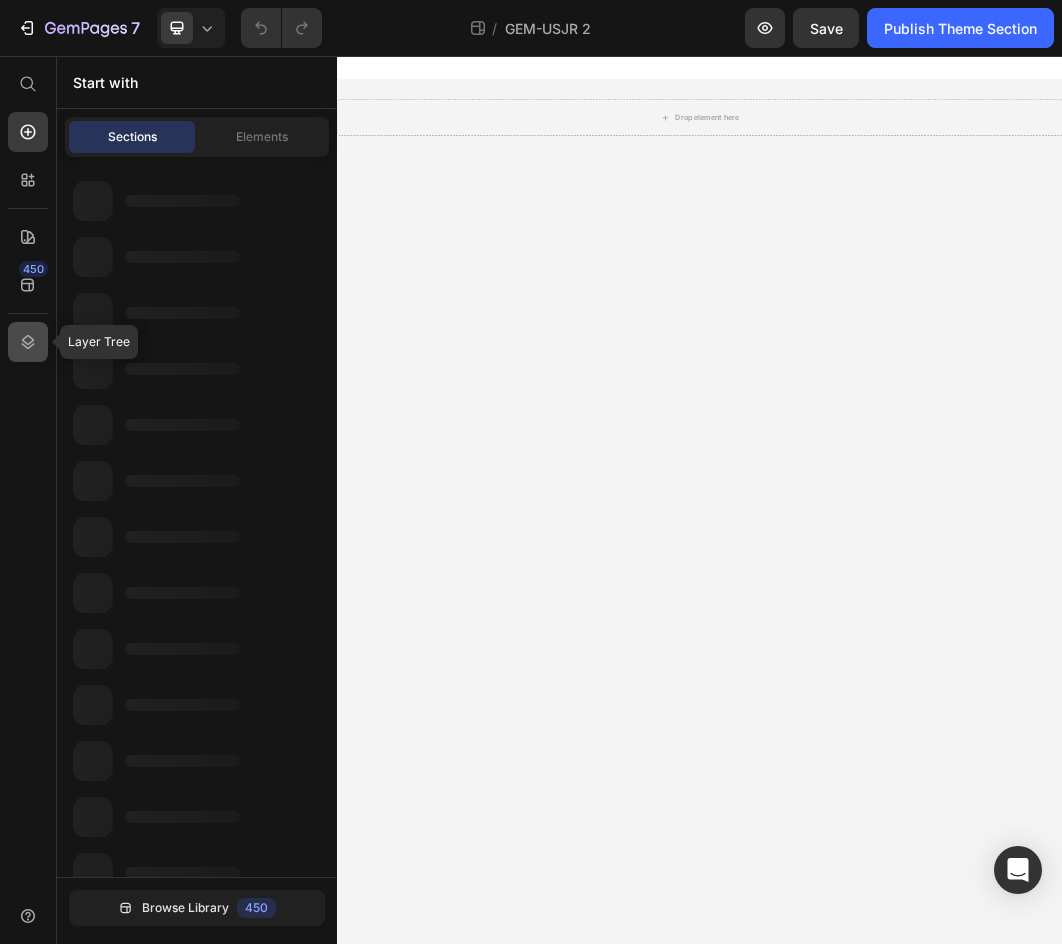 click 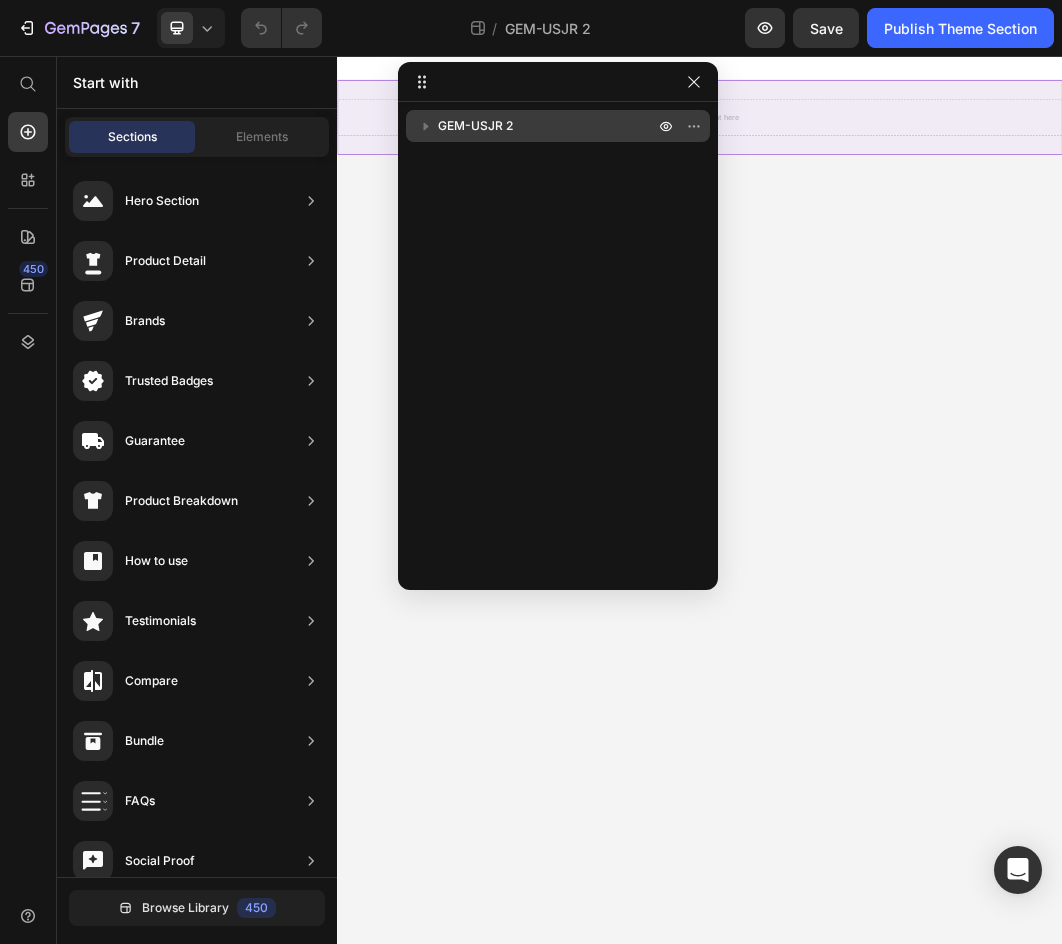 click on "GEM-USJR 2" at bounding box center (548, 126) 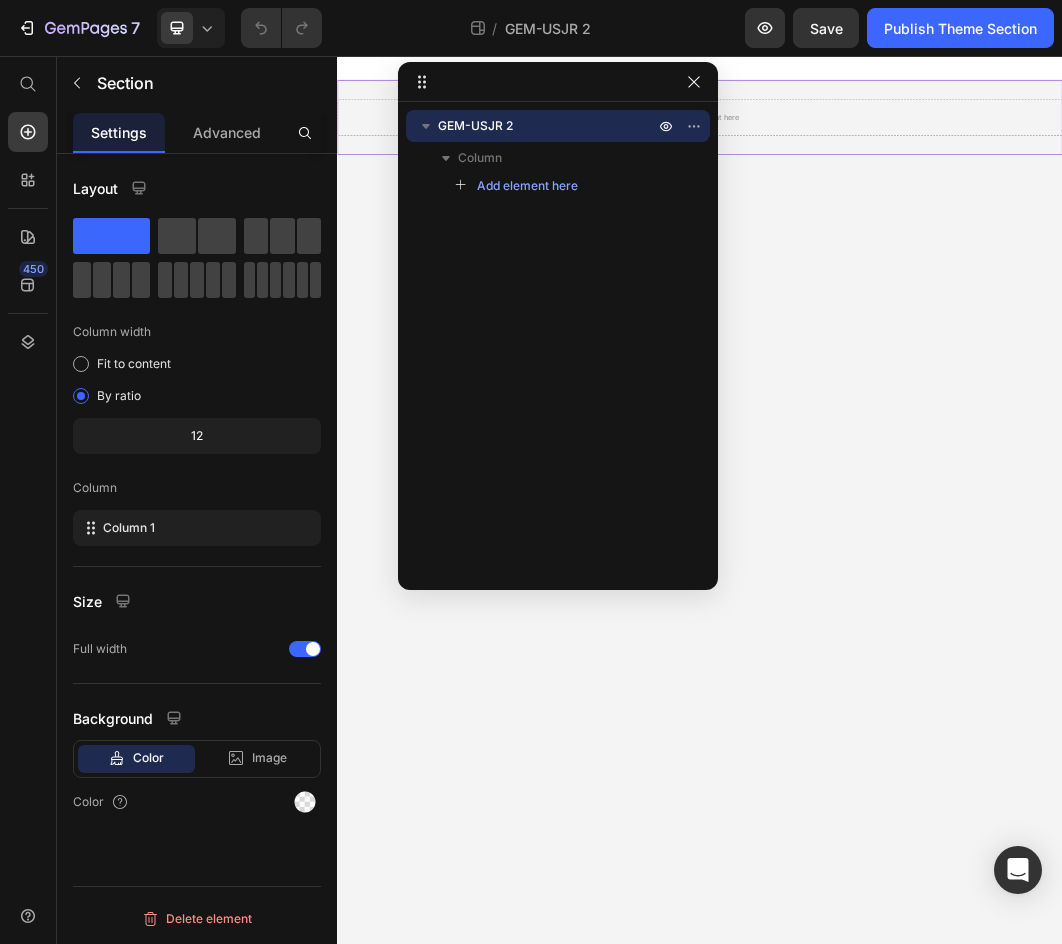 click on "GEM-USJR 2 Column  Add element here" at bounding box center [558, 339] 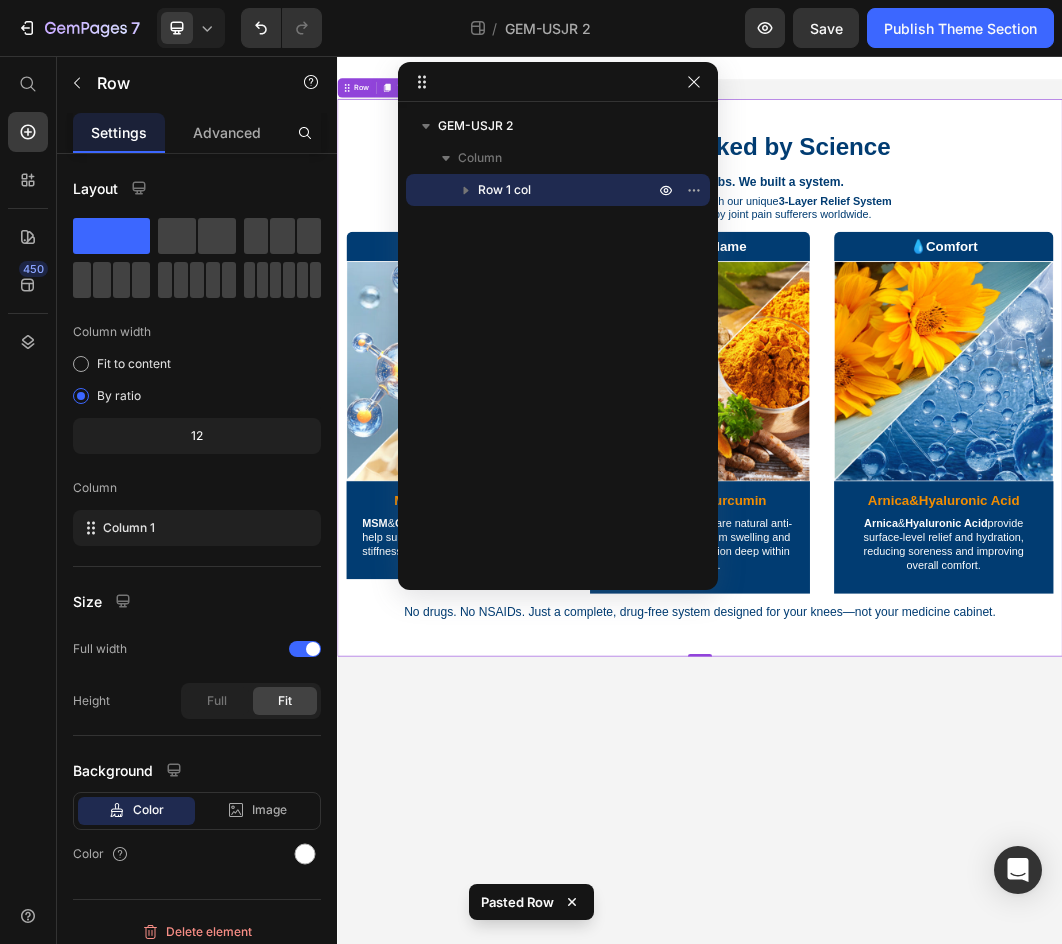 click on "GEM-USJR 2 Column  Row 1 col" at bounding box center [558, 339] 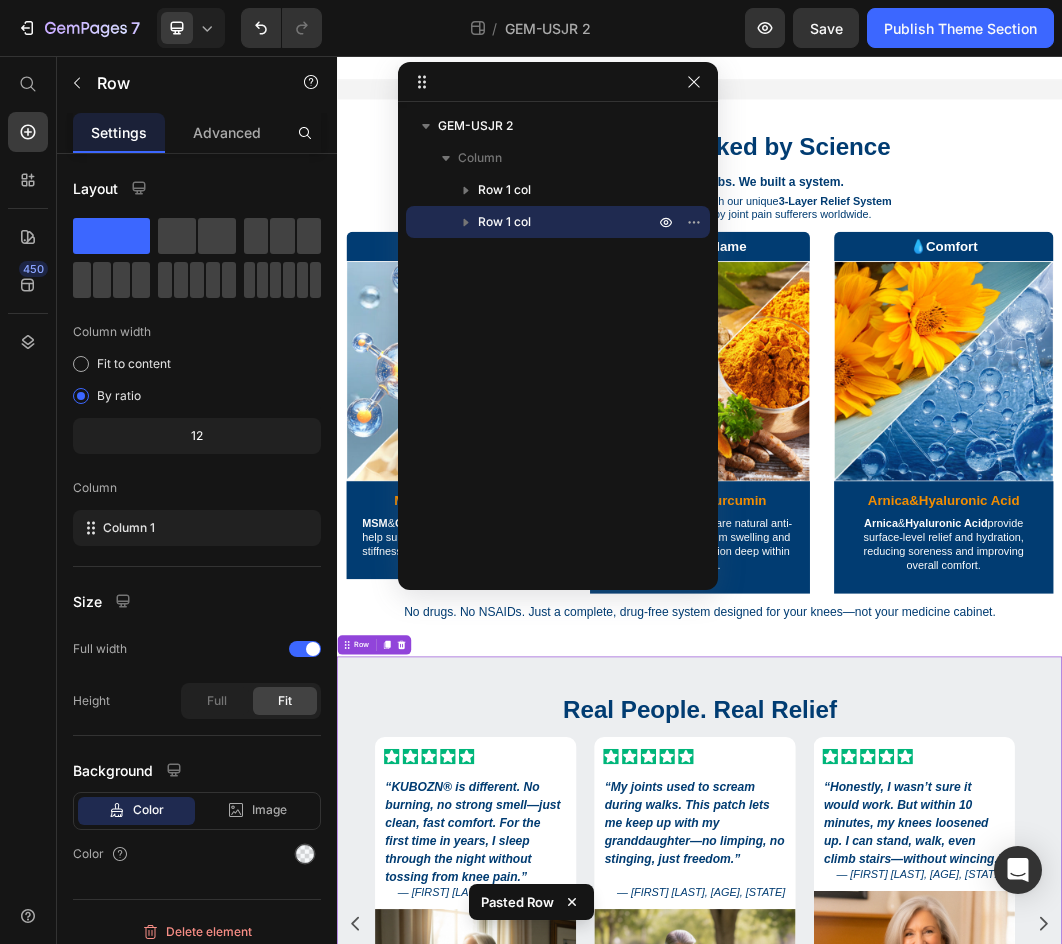 click on "GEM-USJR 2 Column  Row 1 col Row 1 col" at bounding box center (558, 339) 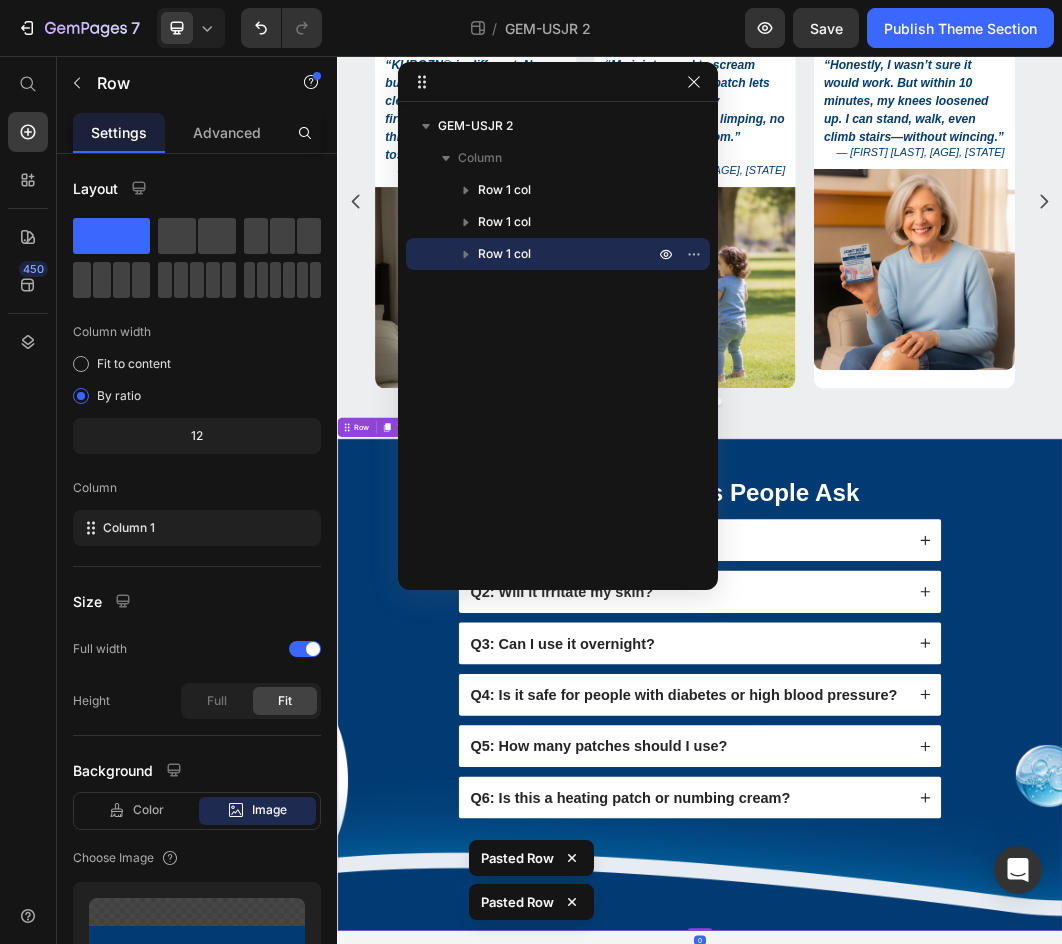 scroll, scrollTop: 1200, scrollLeft: 0, axis: vertical 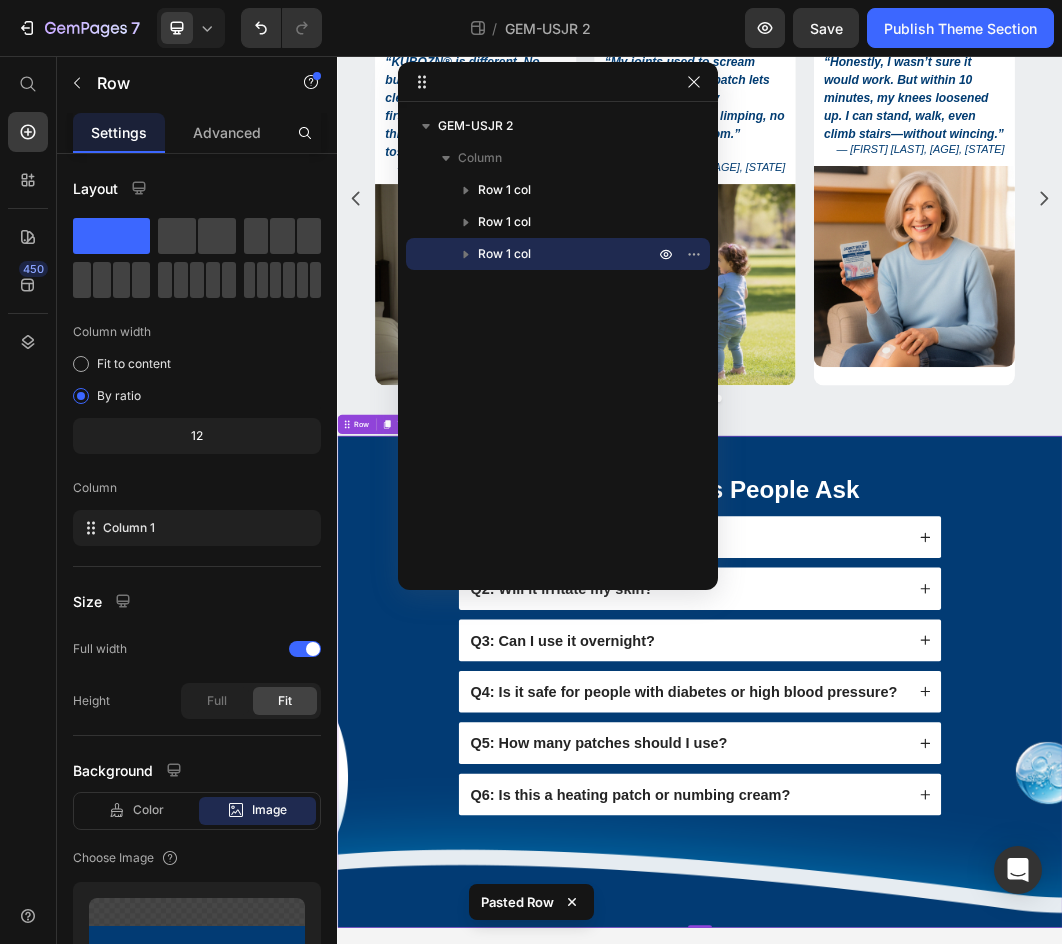 click on "GEM-USJR 2 Column  Row 1 col Row 1 col Row 1 col" at bounding box center [558, 339] 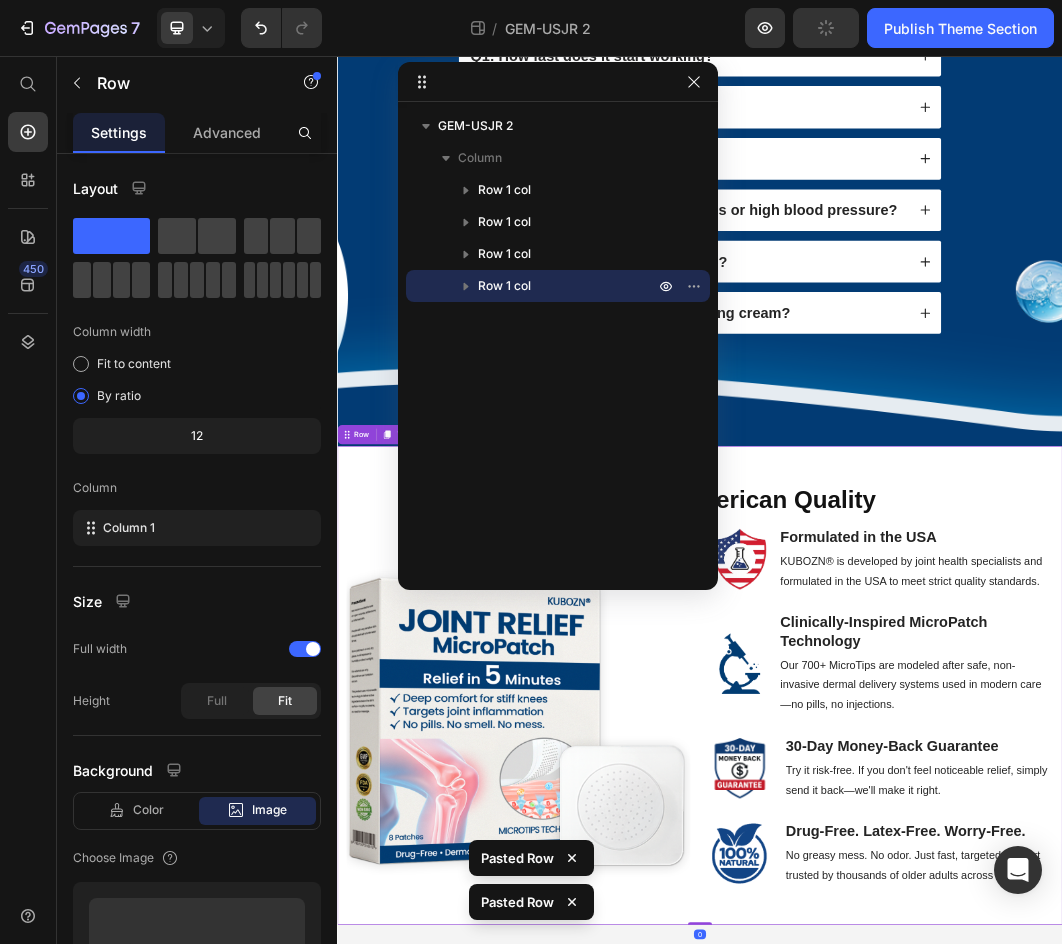 scroll, scrollTop: 2057, scrollLeft: 0, axis: vertical 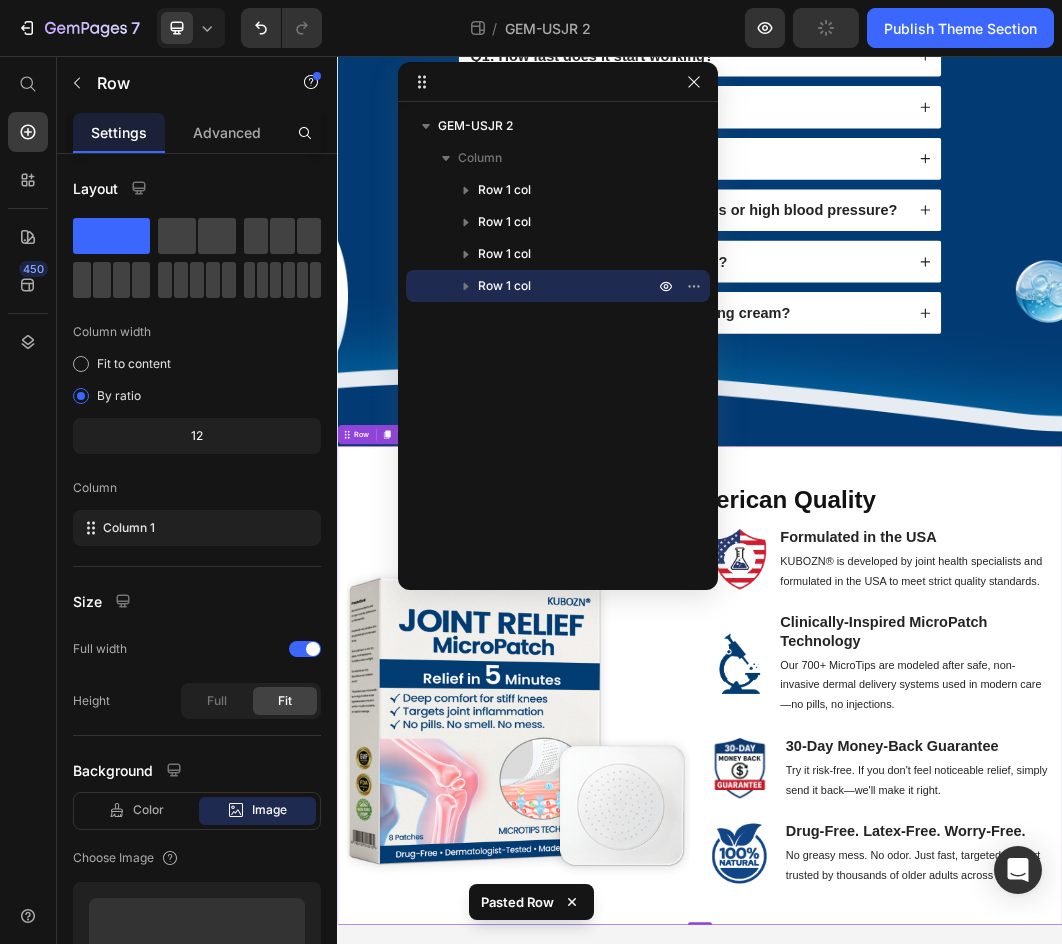 click on "GEM-USJR 2 Column  Row 1 col Row 1 col Row 1 col Row 1 col" at bounding box center (558, 339) 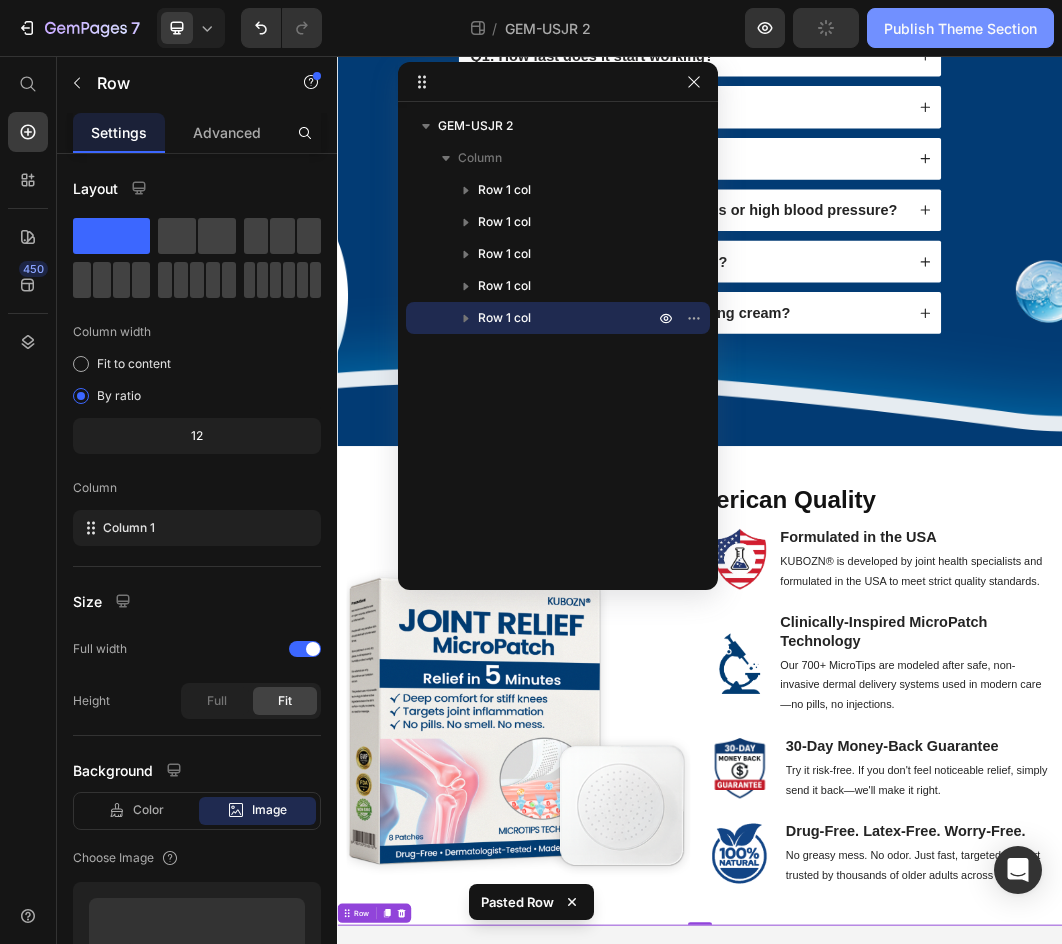 click on "Publish Theme Section" at bounding box center (960, 28) 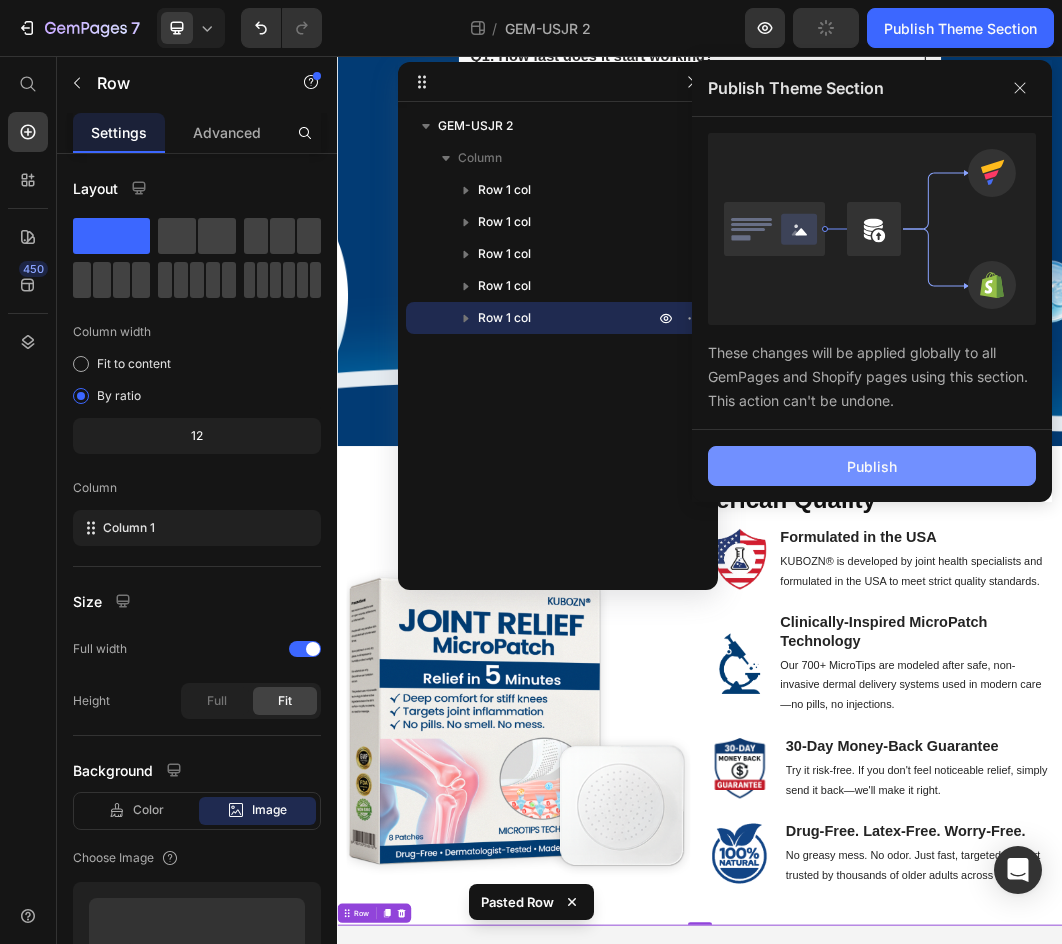 click on "Publish" at bounding box center [872, 466] 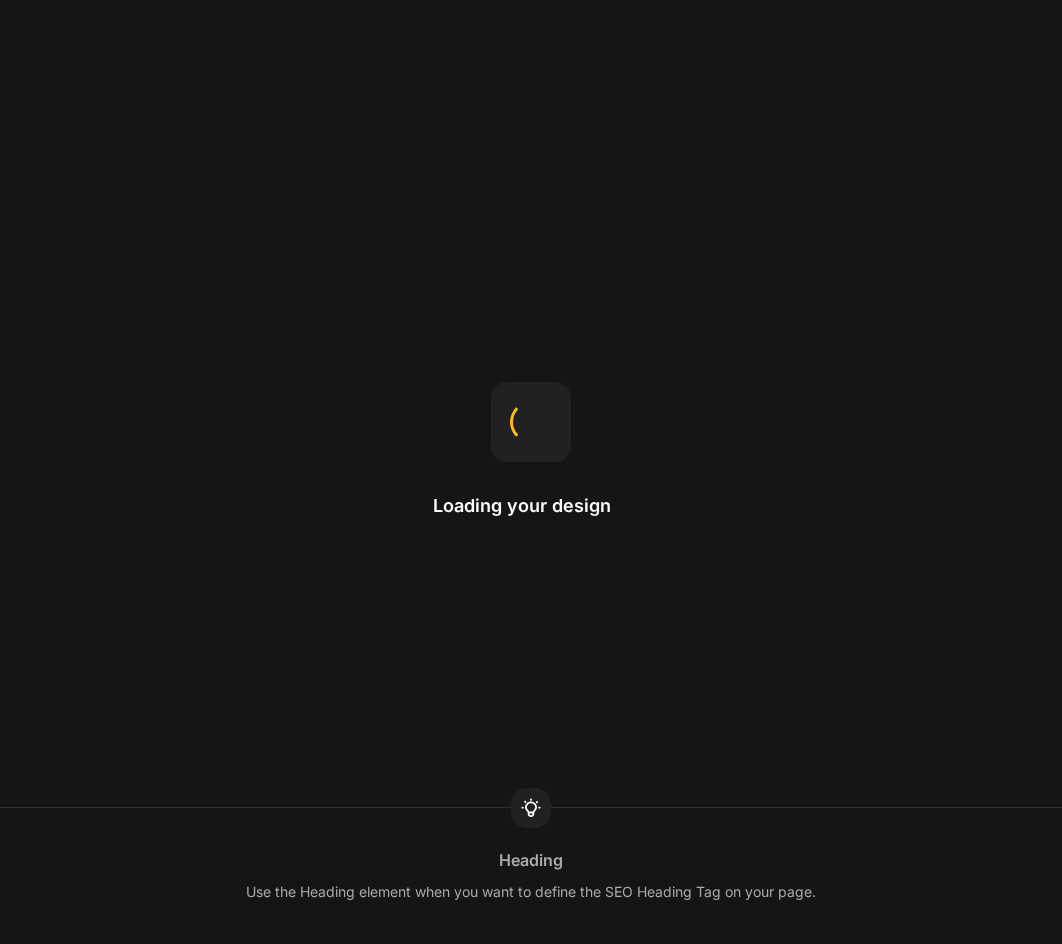 scroll, scrollTop: 0, scrollLeft: 0, axis: both 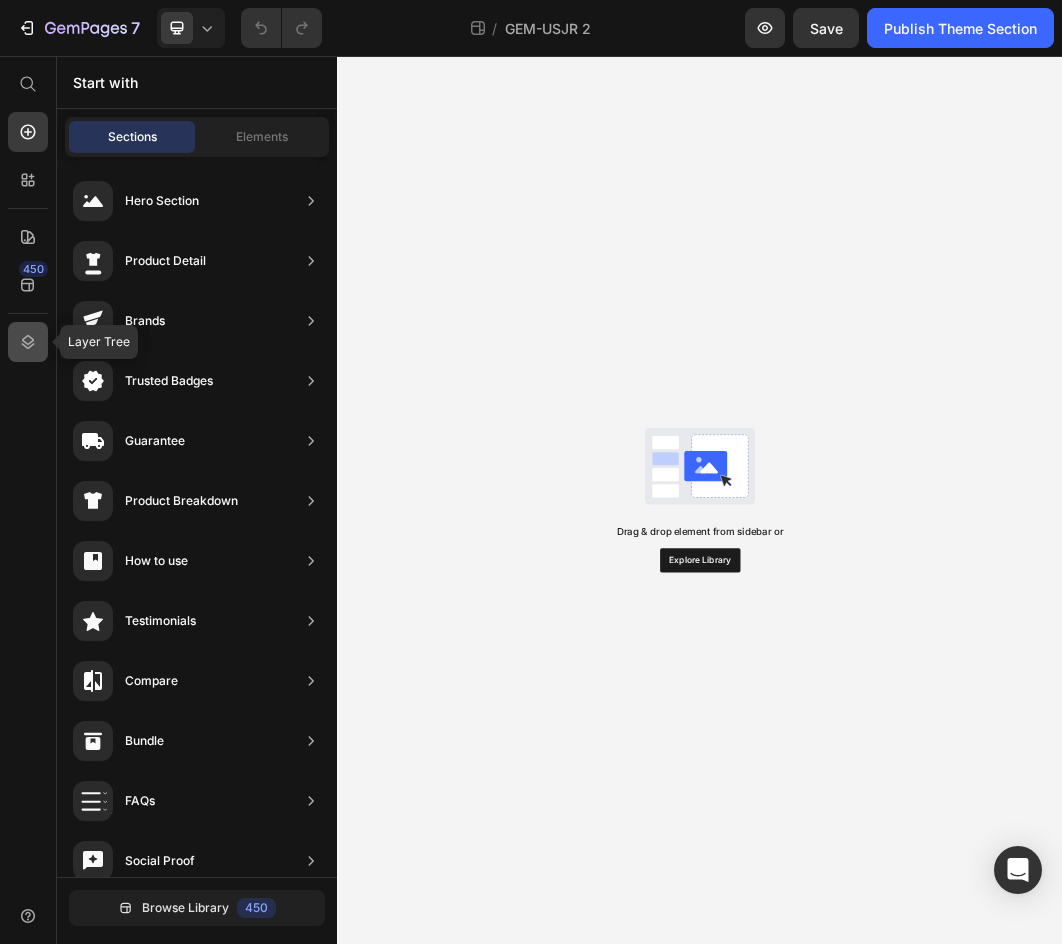 click 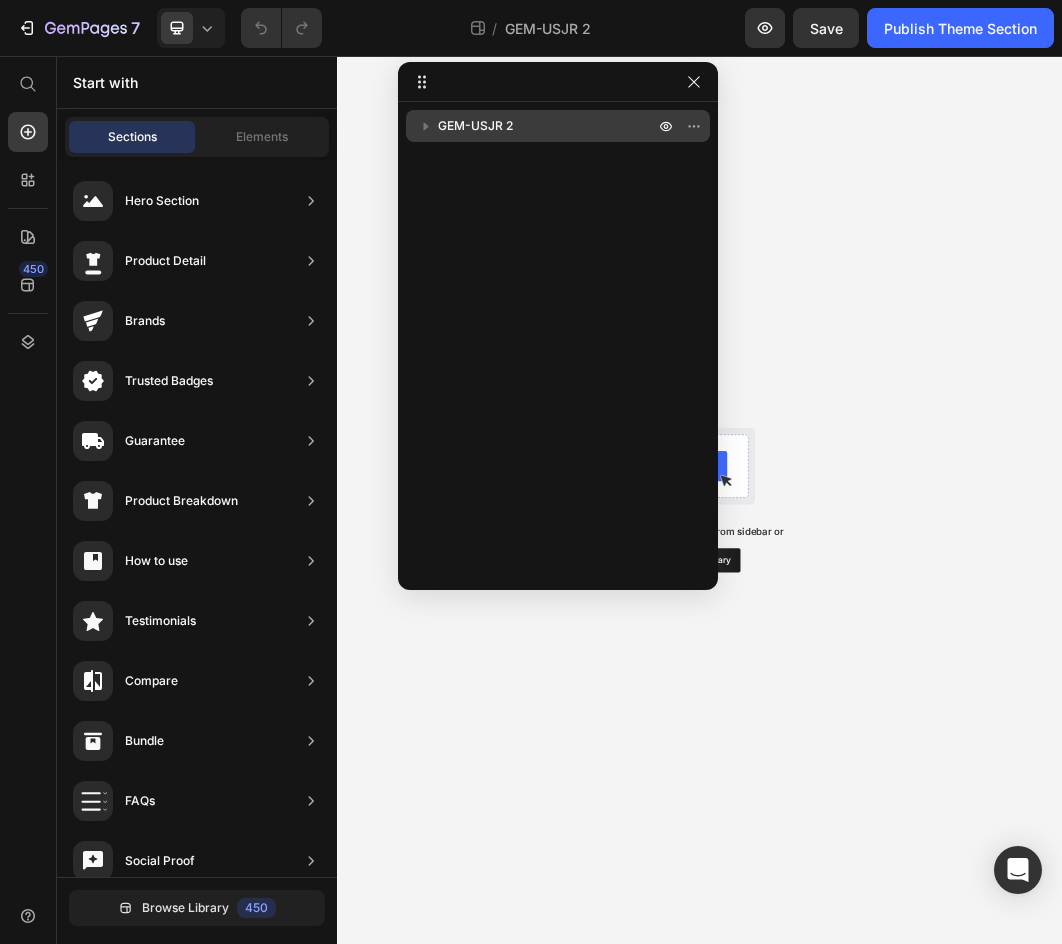 click on "GEM-USJR 2" at bounding box center (548, 126) 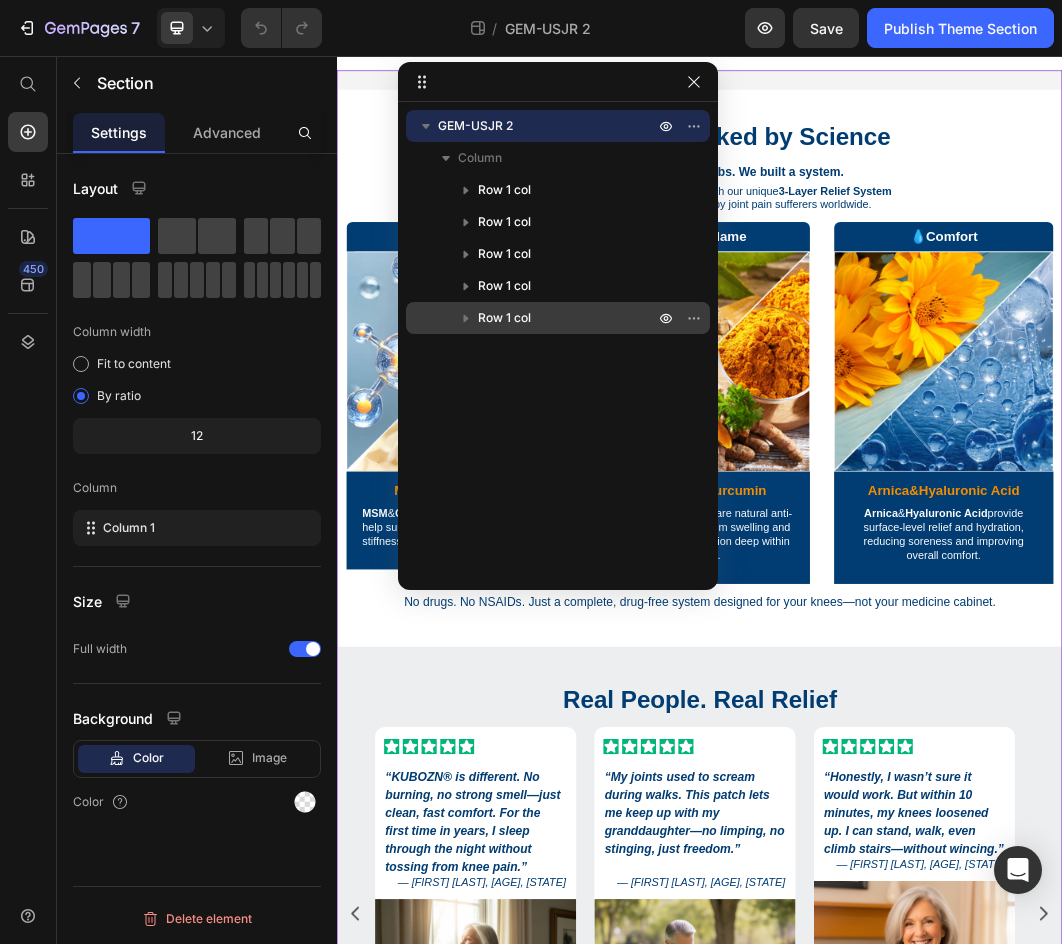 scroll, scrollTop: 0, scrollLeft: 0, axis: both 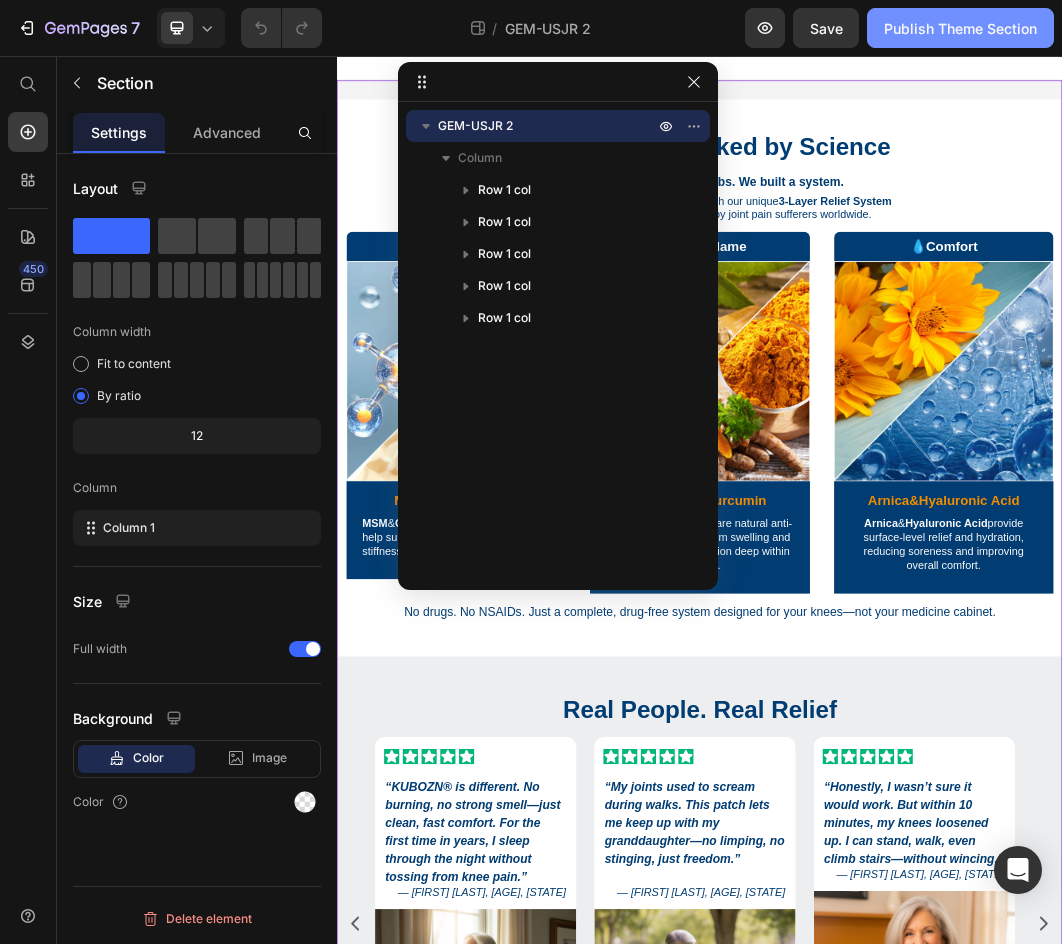 click on "Publish Theme Section" at bounding box center (960, 28) 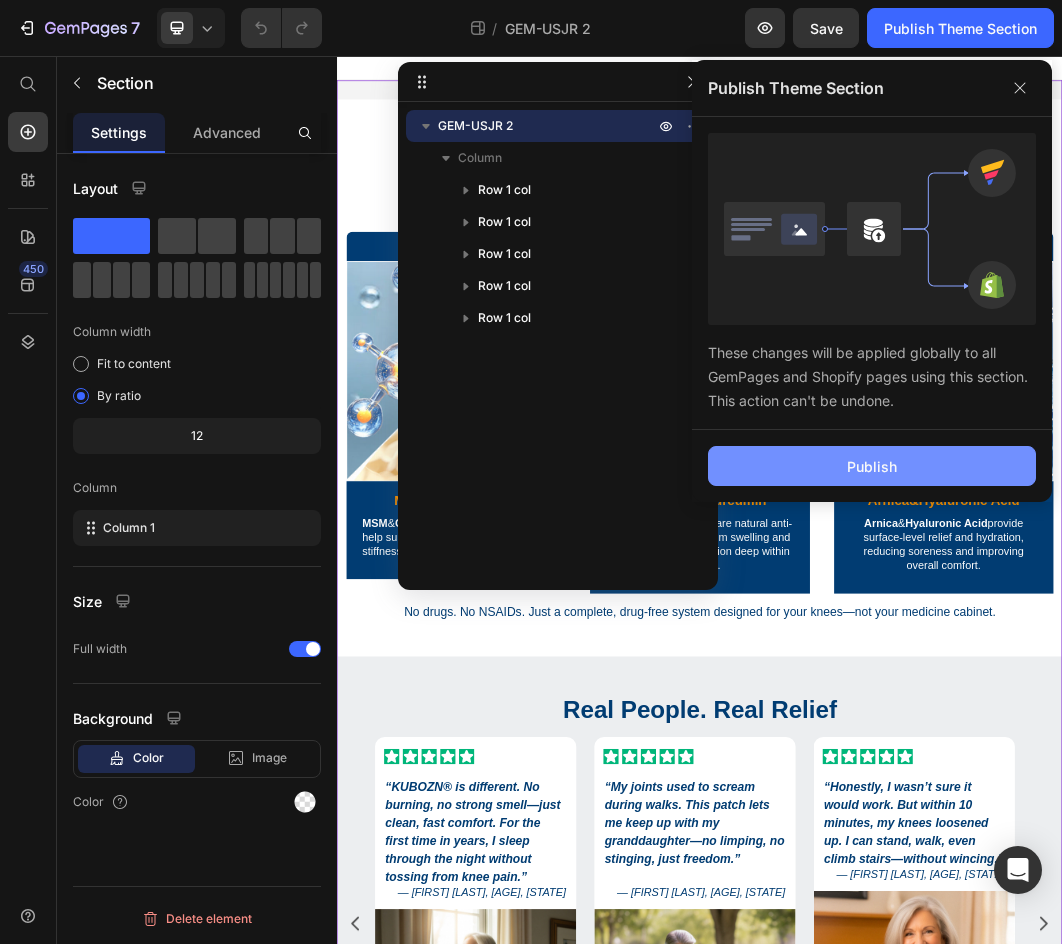 click on "Publish" at bounding box center [872, 466] 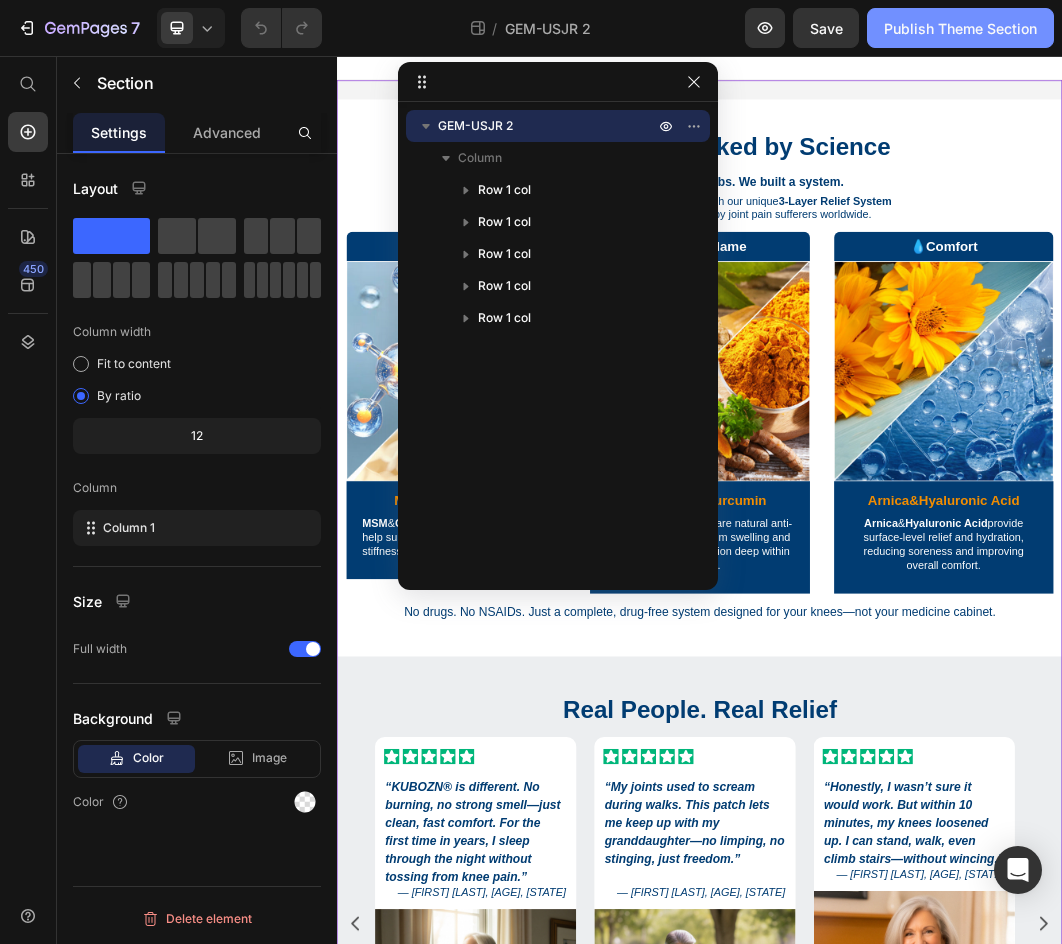 click on "Publish Theme Section" at bounding box center (960, 28) 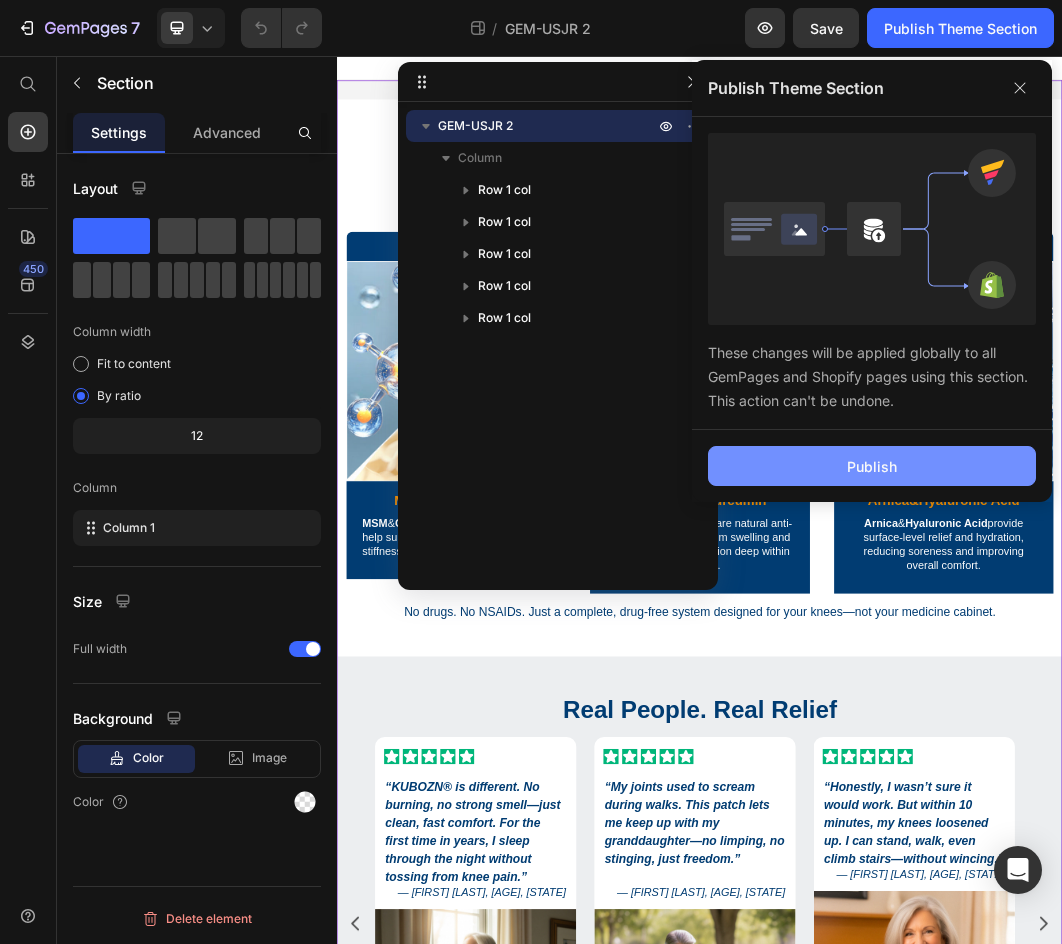 click on "Publish" 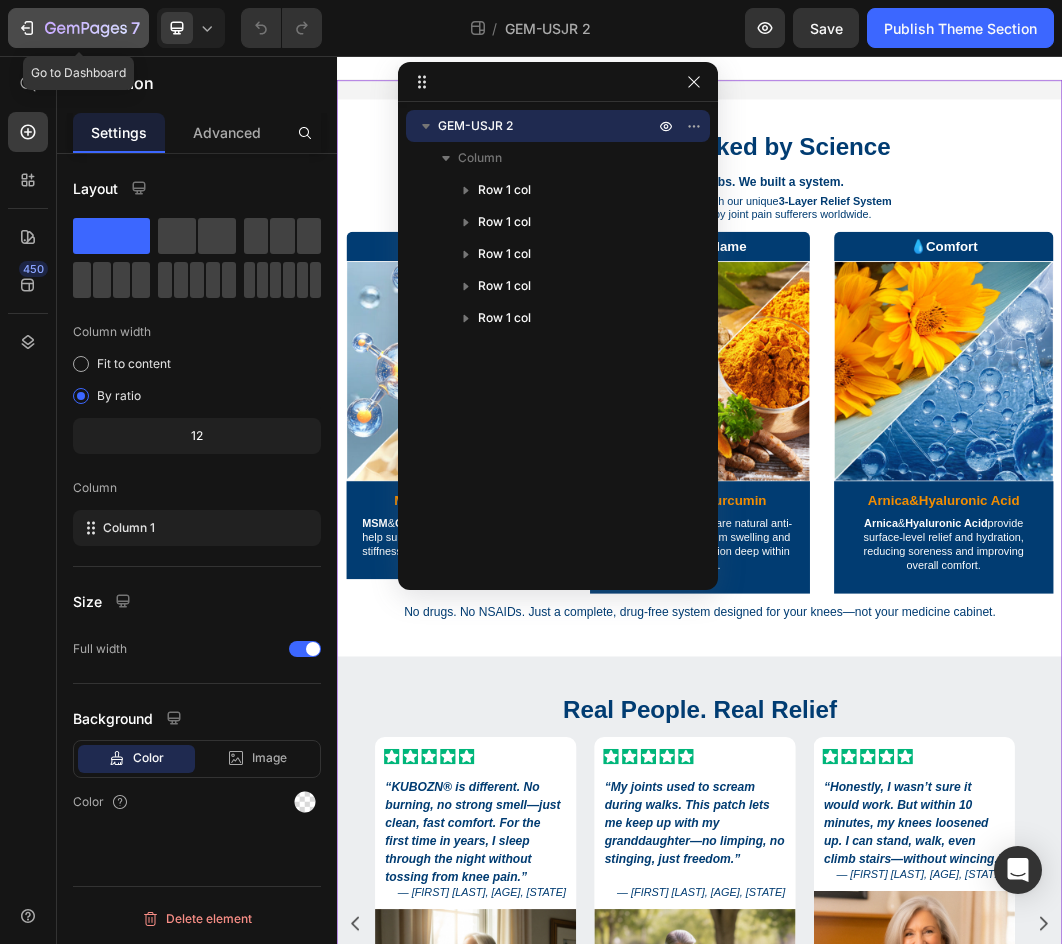 click 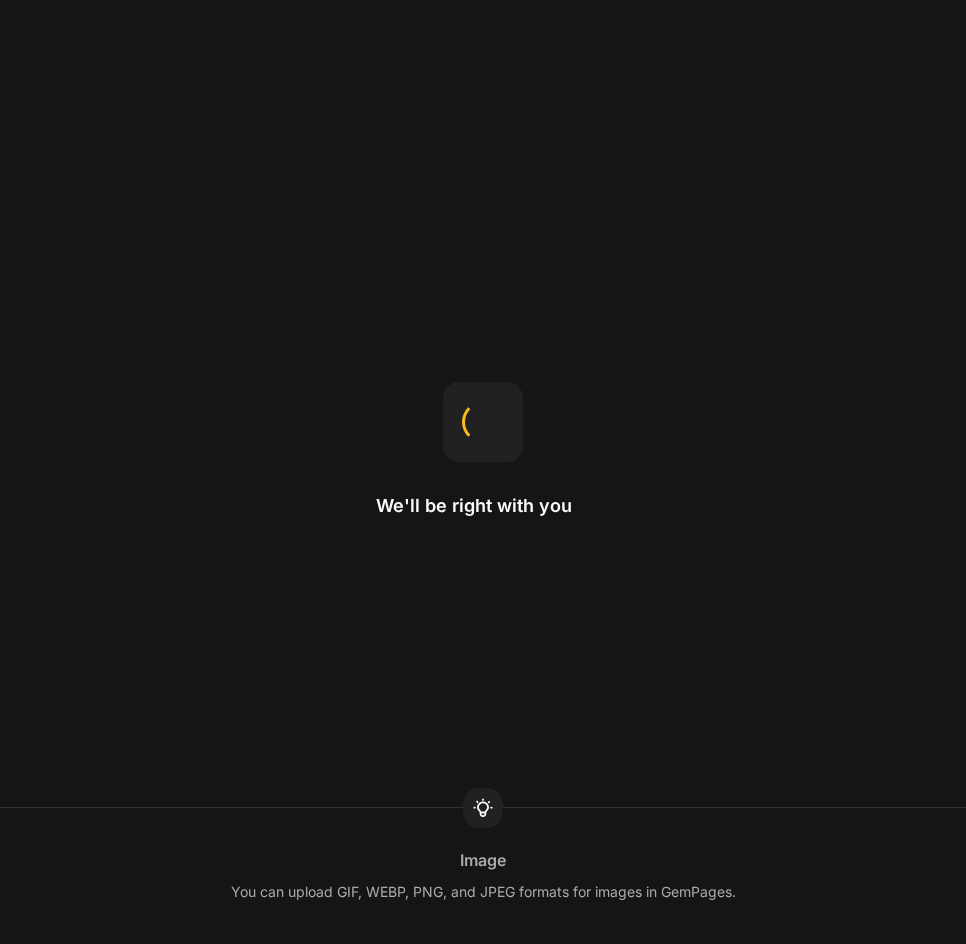 scroll, scrollTop: 0, scrollLeft: 0, axis: both 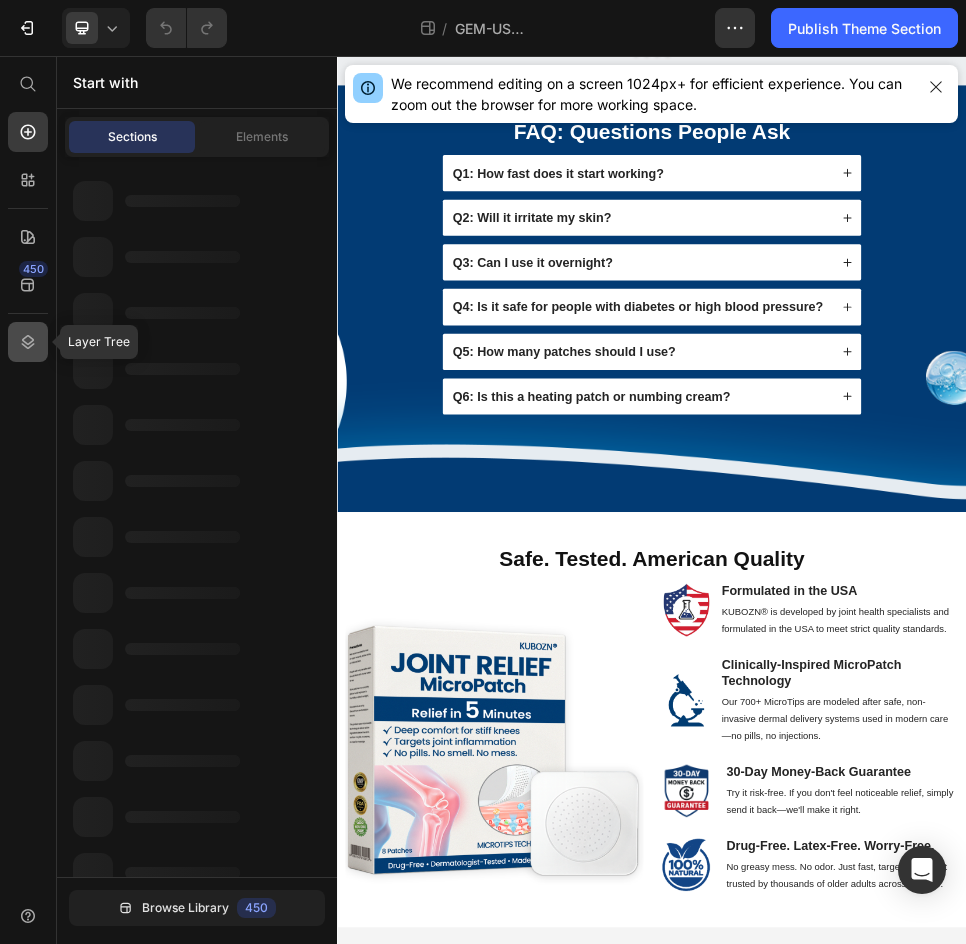 click 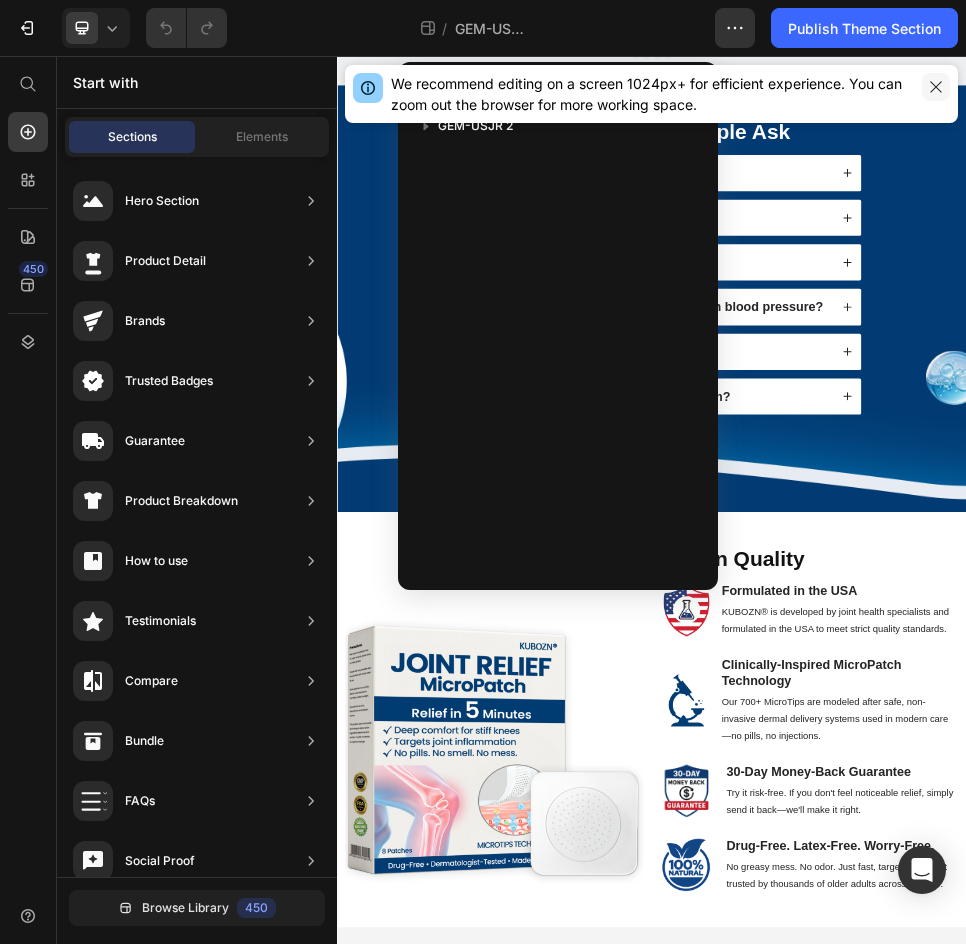 click 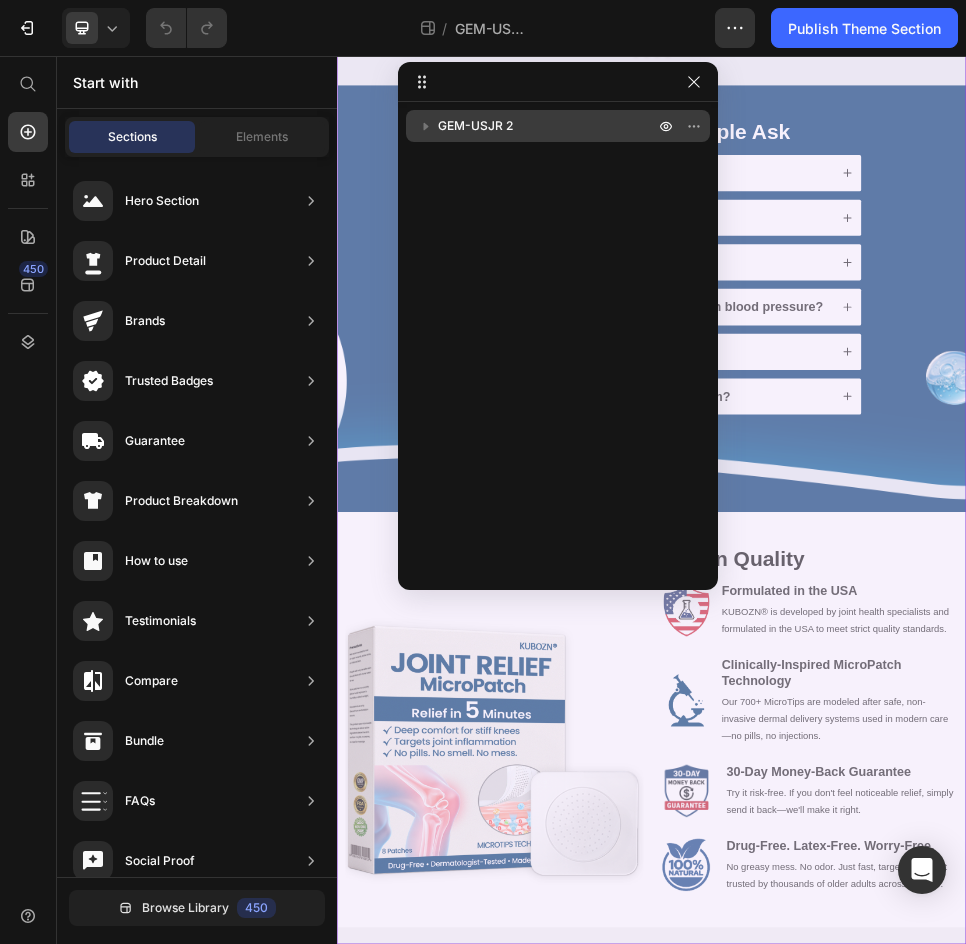 click on "GEM-USJR 2" at bounding box center (558, 126) 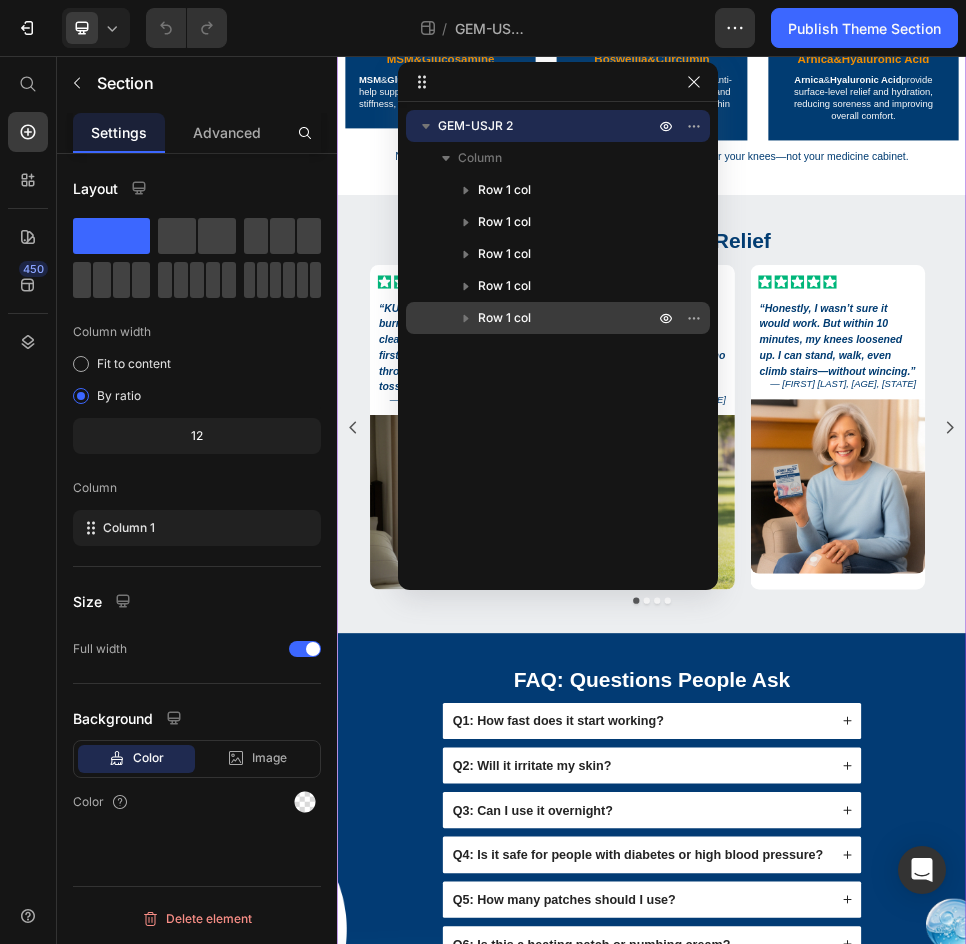 scroll, scrollTop: 0, scrollLeft: 0, axis: both 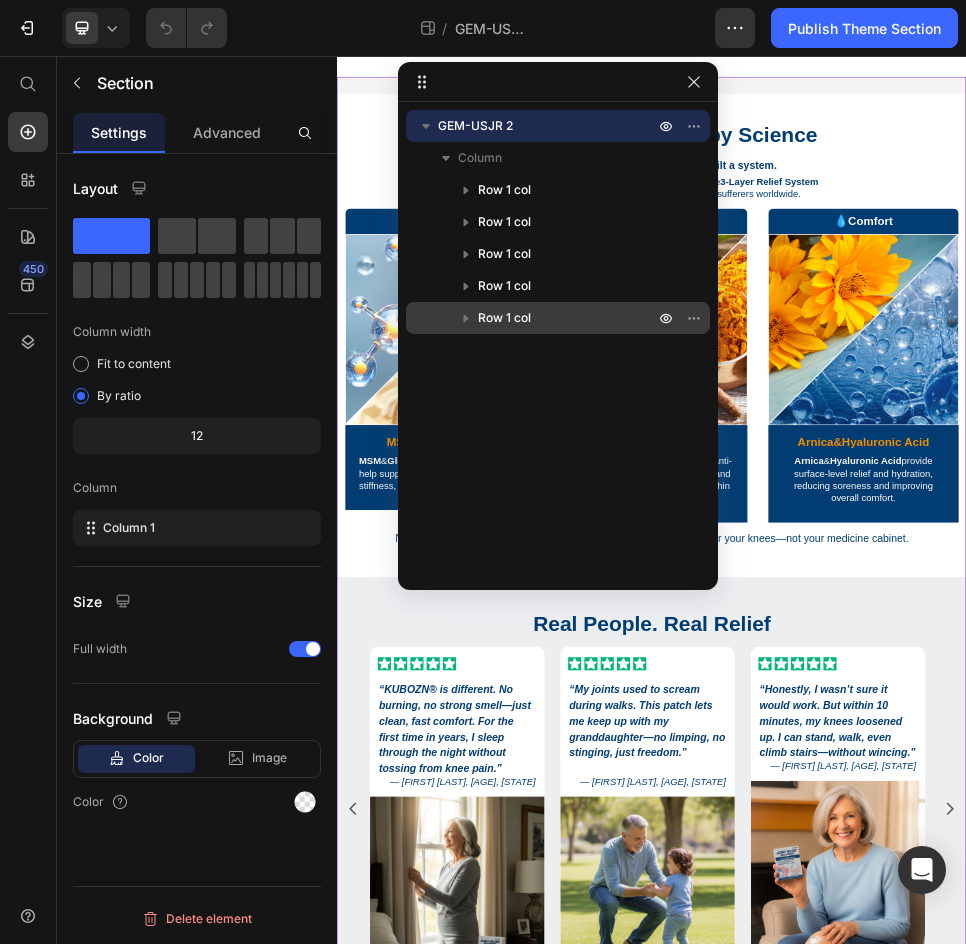 click on "Row 1 col" at bounding box center [504, 318] 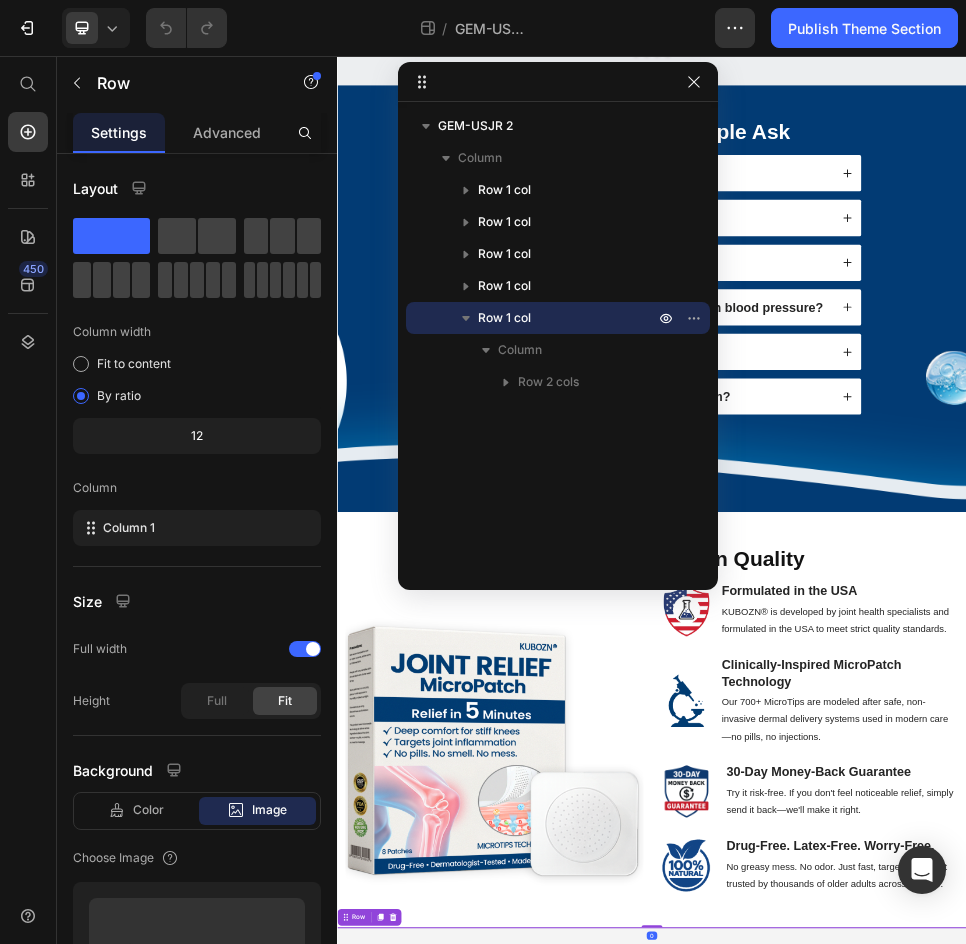 scroll, scrollTop: 1833, scrollLeft: 0, axis: vertical 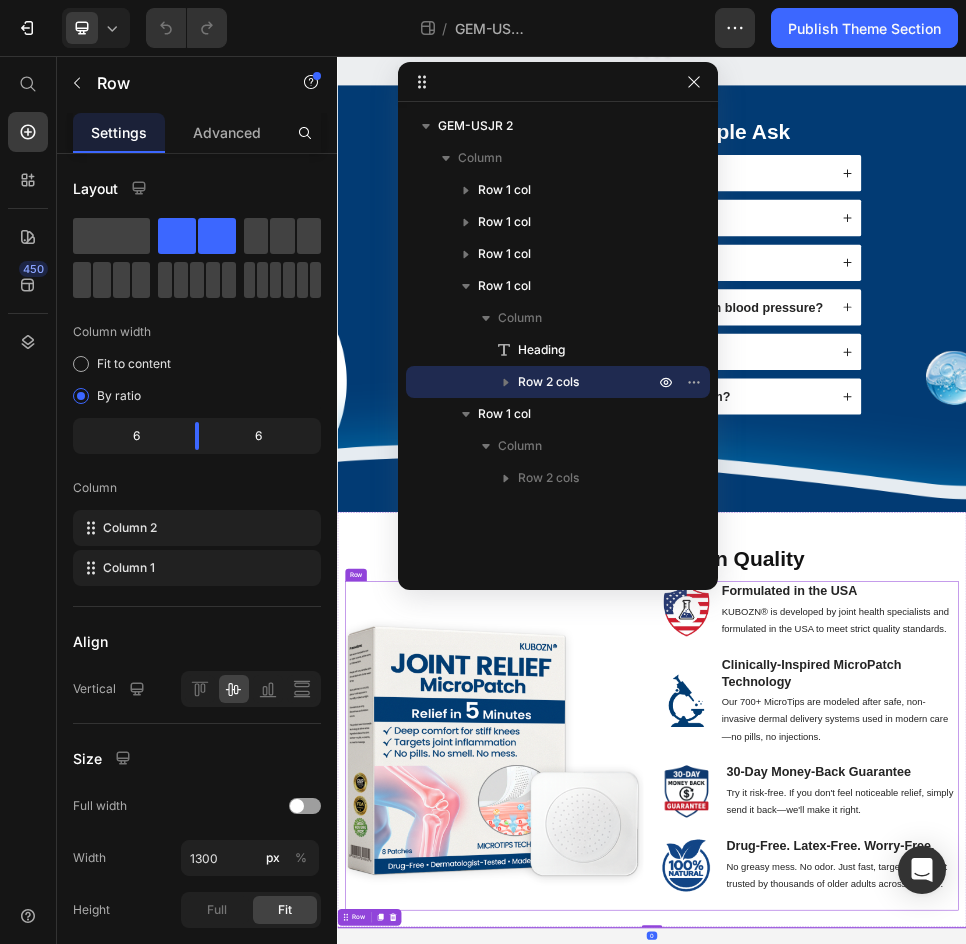 click on "Image Formulated in the [COUNTRY] Text Block KUBOZN® is developed by joint health specialists and formulated in the [COUNTRY] to meet strict quality standards. Text Block Row Image Clinically-Inspired MicroPatch Technology Text Block Our 700+ MicroTips are modeled after safe, non-invasive dermal delivery systems used in modern care—no pills, no injections. Text Block Row Image 30-Day Money-Back Guarantee Text Block Try it risk-free. If you don't feel noticeable relief, simply send it back—we'll make it right. Text Block Row Image Drug-Free. Latex-Free. Worry-Free. Text Block No greasy mess. No odor. Just fast, targeted comfort trusted by thousands of older adults across the [COUNTRY]. Text Block Row" at bounding box center [1237, 1372] 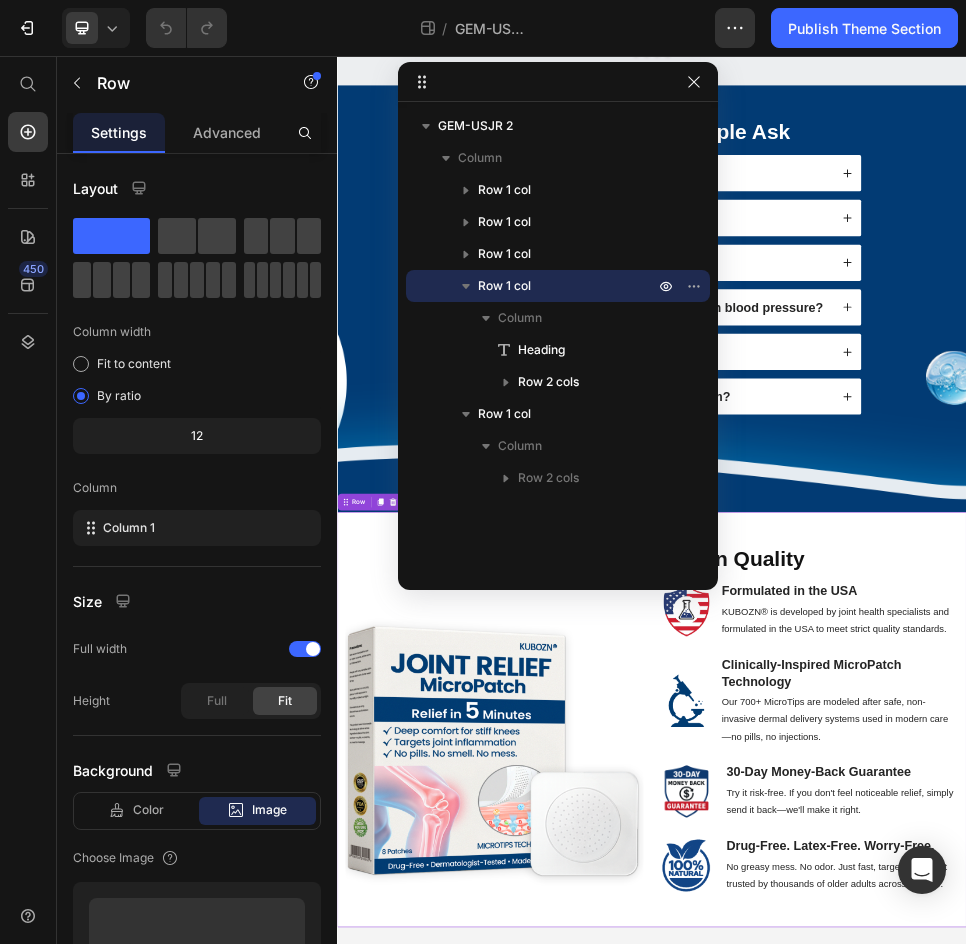 click on "Safe. Tested. American Quality Heading Image Formulated in the [COUNTRY] Text Block KUBOZN® is developed by joint health specialists and formulated in the [COUNTRY] to meet strict quality standards. Text Block Row Image Clinically-Inspired MicroPatch Technology Text Block Our 700+ MicroTips are modeled after safe, non-invasive dermal delivery systems used in modern care—no pills, no injections. Text Block Row Image 30-Day Money-Back Guarantee Text Block Try it risk-free. If you don't feel noticeable relief, simply send it back—we'll make it right. Text Block Row Image Drug-Free. Latex-Free. Worry-Free. Text Block No greasy mess. No odor. Just fast, targeted comfort trusted by thousands of older adults across the [COUNTRY]. Text Block Row Image Row Row   0" at bounding box center [937, 1322] 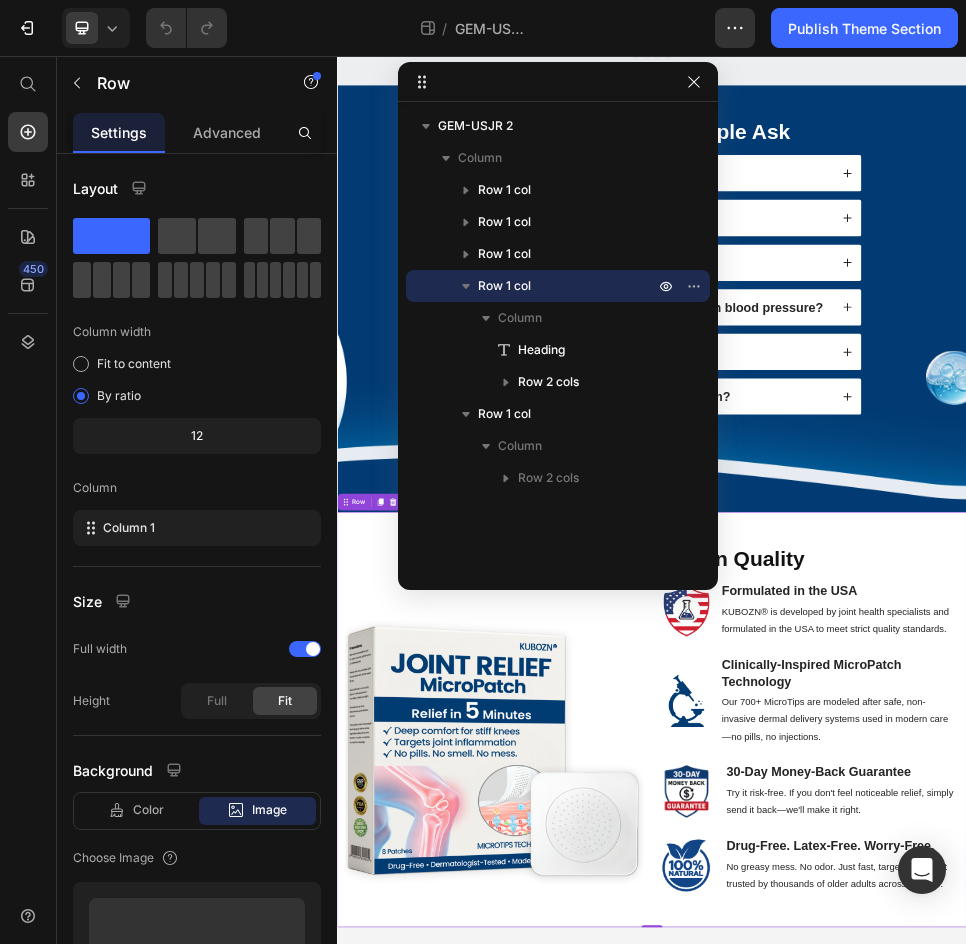 click on "Safe. Tested. American Quality Heading Image Formulated in the [COUNTRY] Text Block KUBOZN® is developed by joint health specialists and formulated in the [COUNTRY] to meet strict quality standards. Text Block Row Image Clinically-Inspired MicroPatch Technology Text Block Our 700+ MicroTips are modeled after safe, non-invasive dermal delivery systems used in modern care—no pills, no injections. Text Block Row Image 30-Day Money-Back Guarantee Text Block Try it risk-free. If you don't feel noticeable relief, simply send it back—we'll make it right. Text Block Row Image Drug-Free. Latex-Free. Worry-Free. Text Block No greasy mess. No odor. Just fast, targeted comfort trusted by thousands of older adults across the [COUNTRY]. Text Block Row Image Row Row   0" at bounding box center (937, 1322) 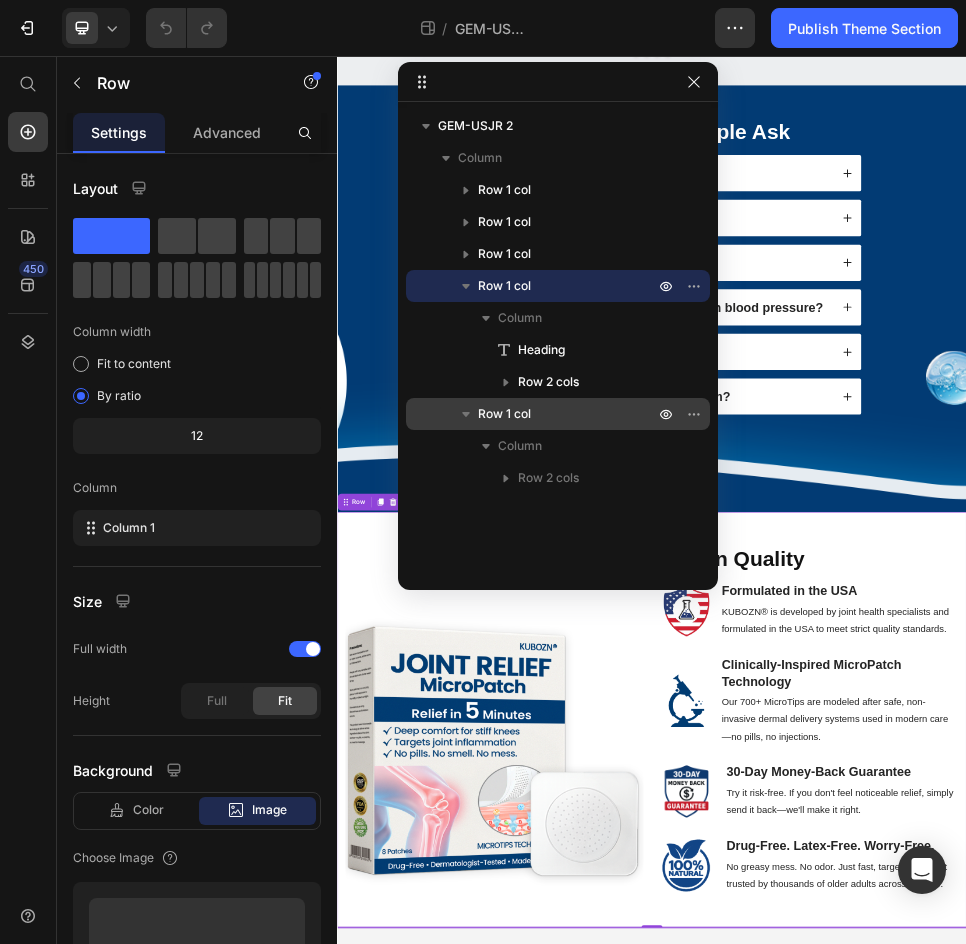 click on "Row 1 col" at bounding box center [568, 414] 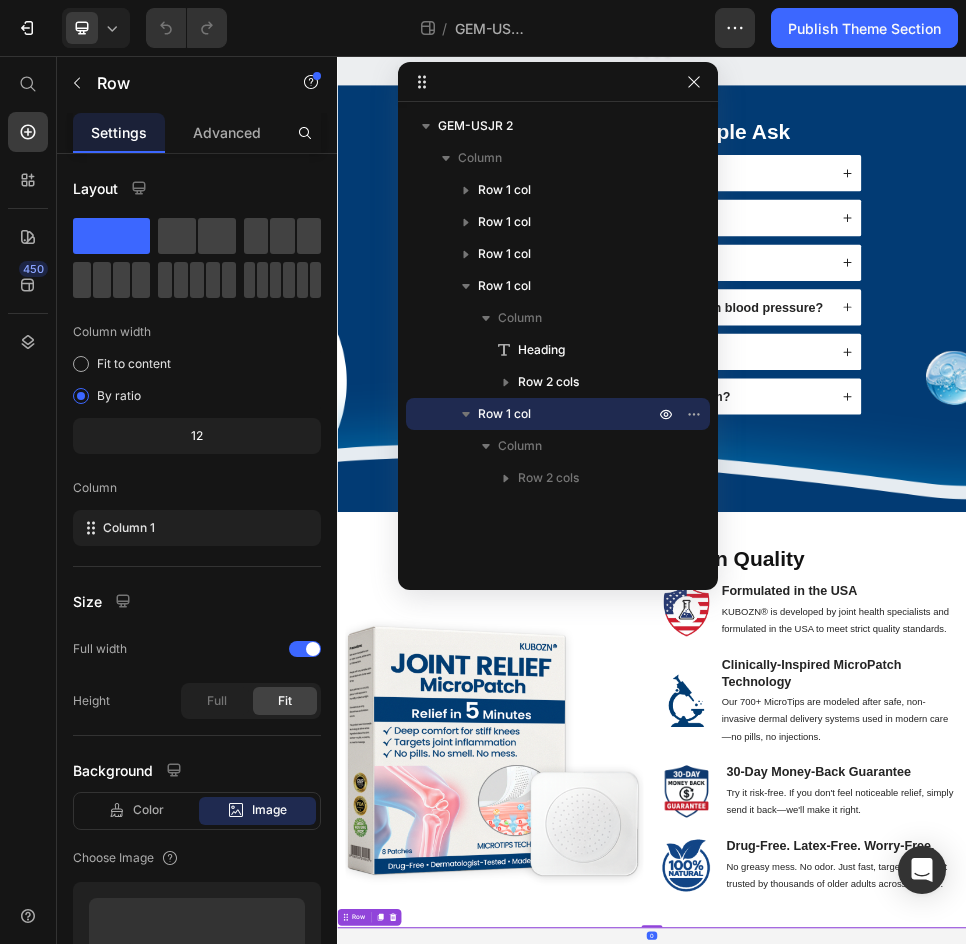 click on "Row 1 col" at bounding box center [568, 414] 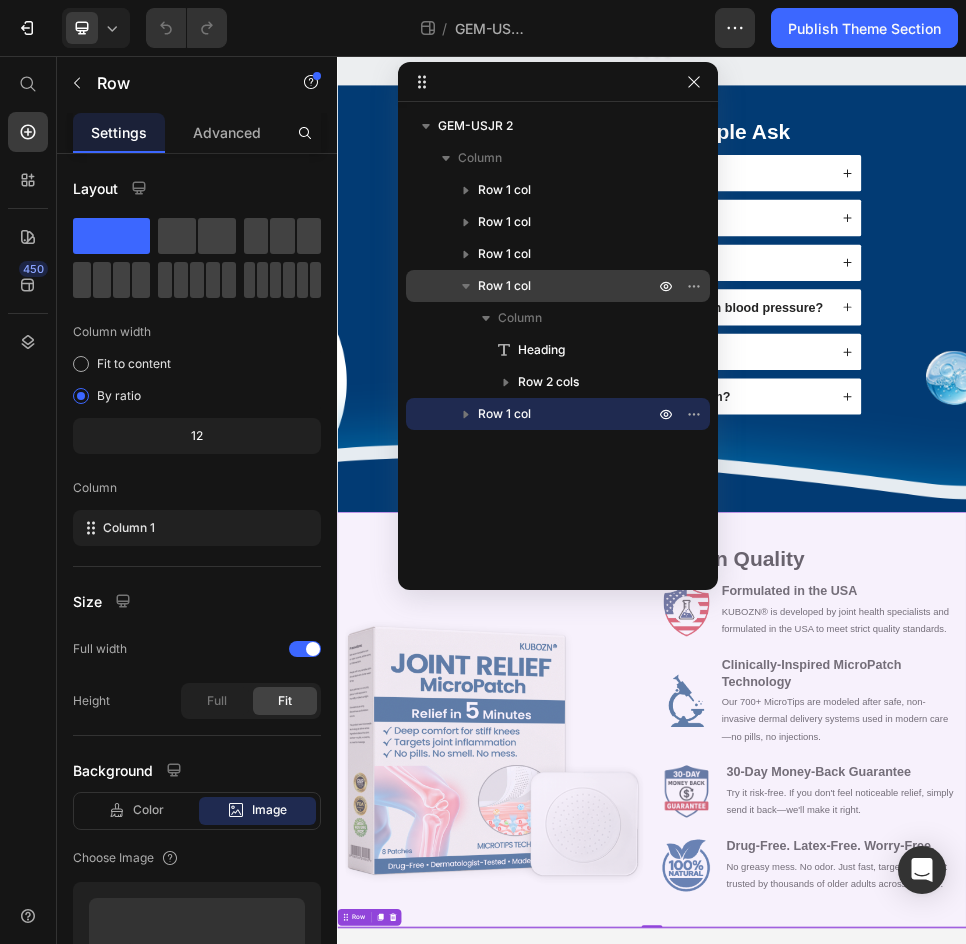 click on "Row 1 col" at bounding box center [504, 286] 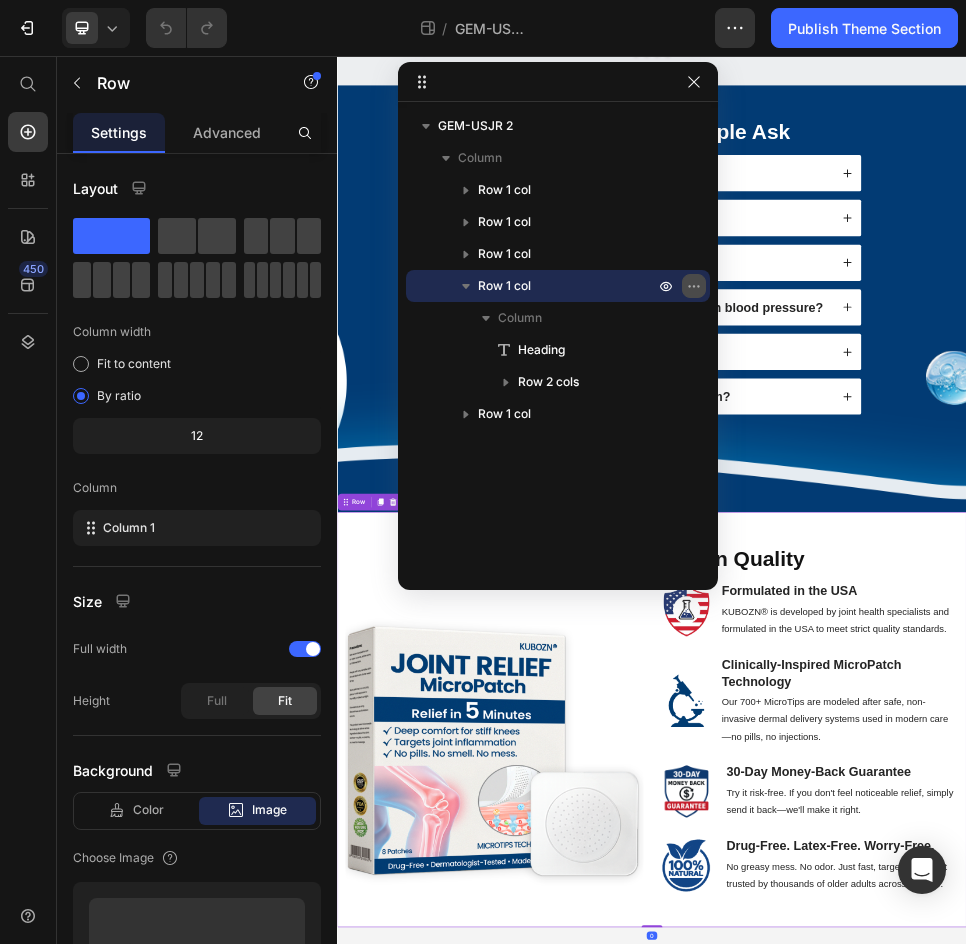 click 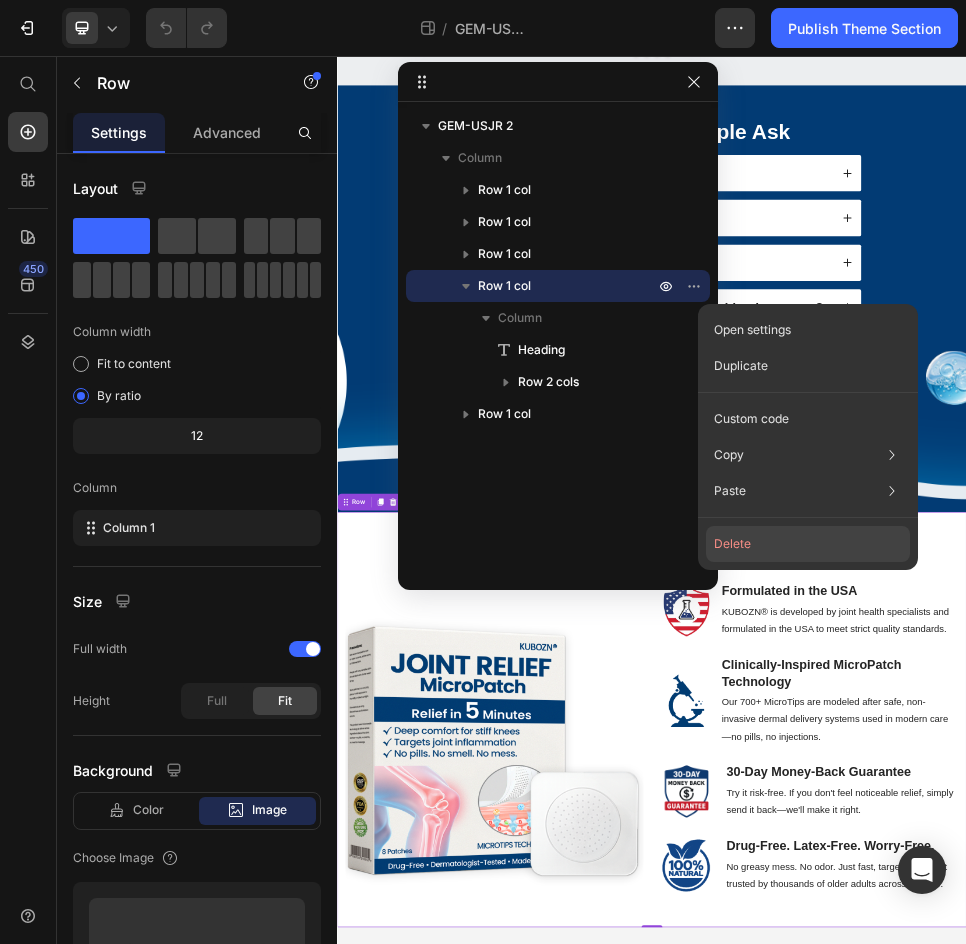 click on "Delete" 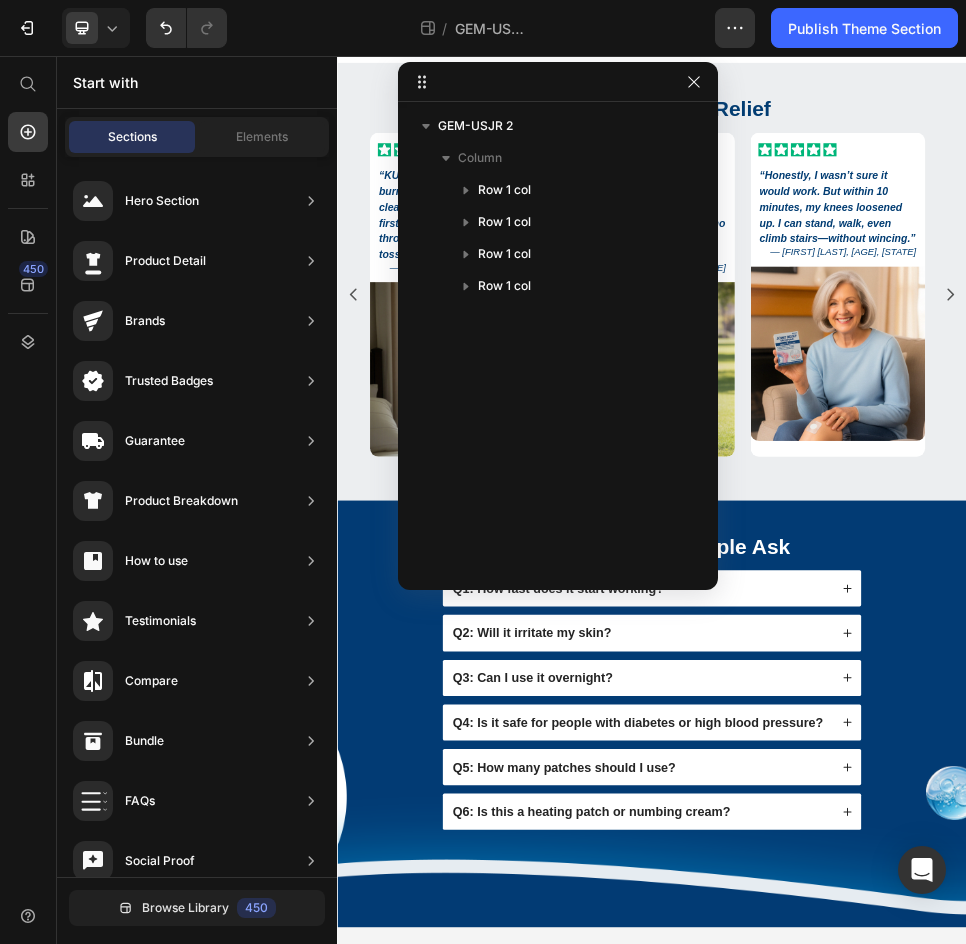 scroll, scrollTop: 976, scrollLeft: 0, axis: vertical 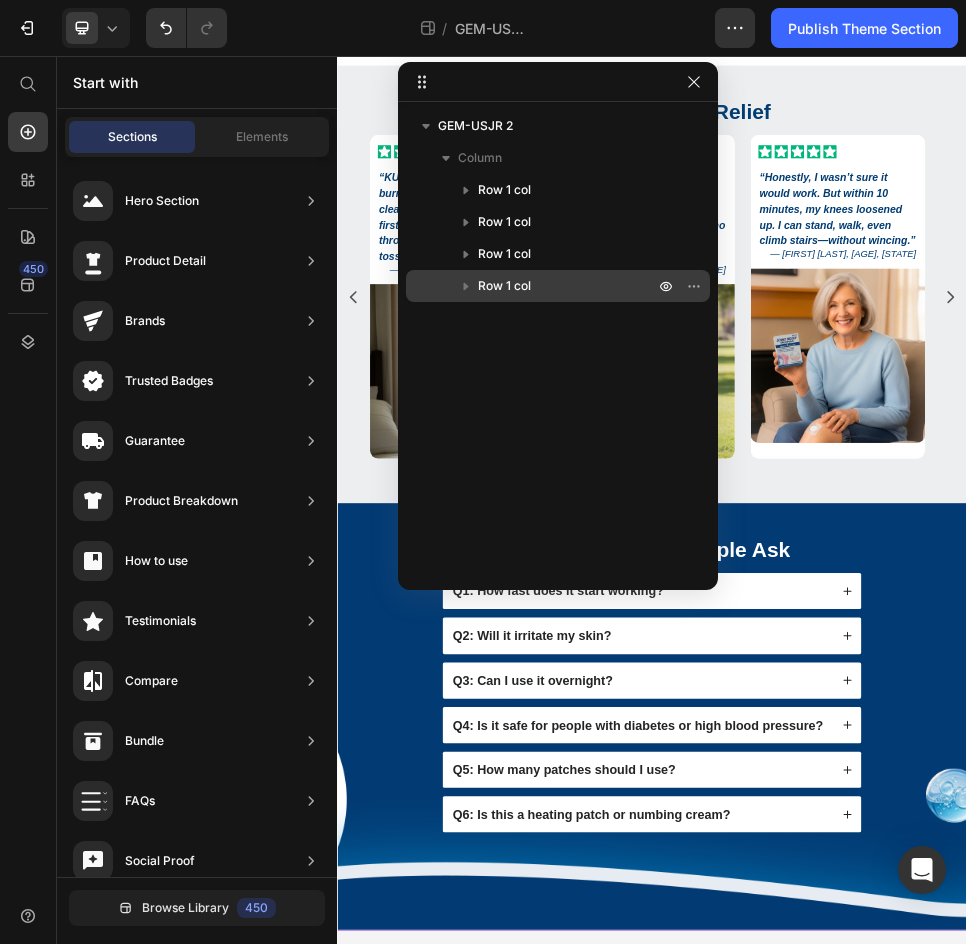 click on "Row 1 col" at bounding box center [568, 286] 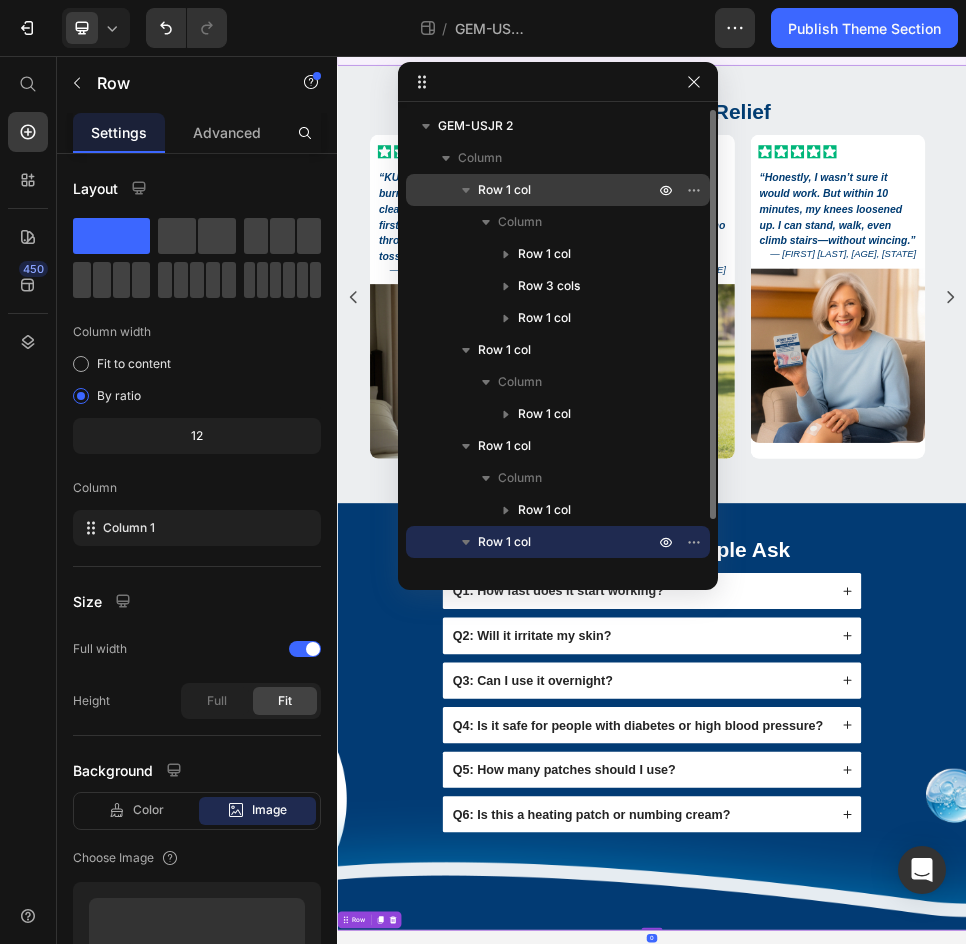 click on "Row 1 col" at bounding box center (504, 190) 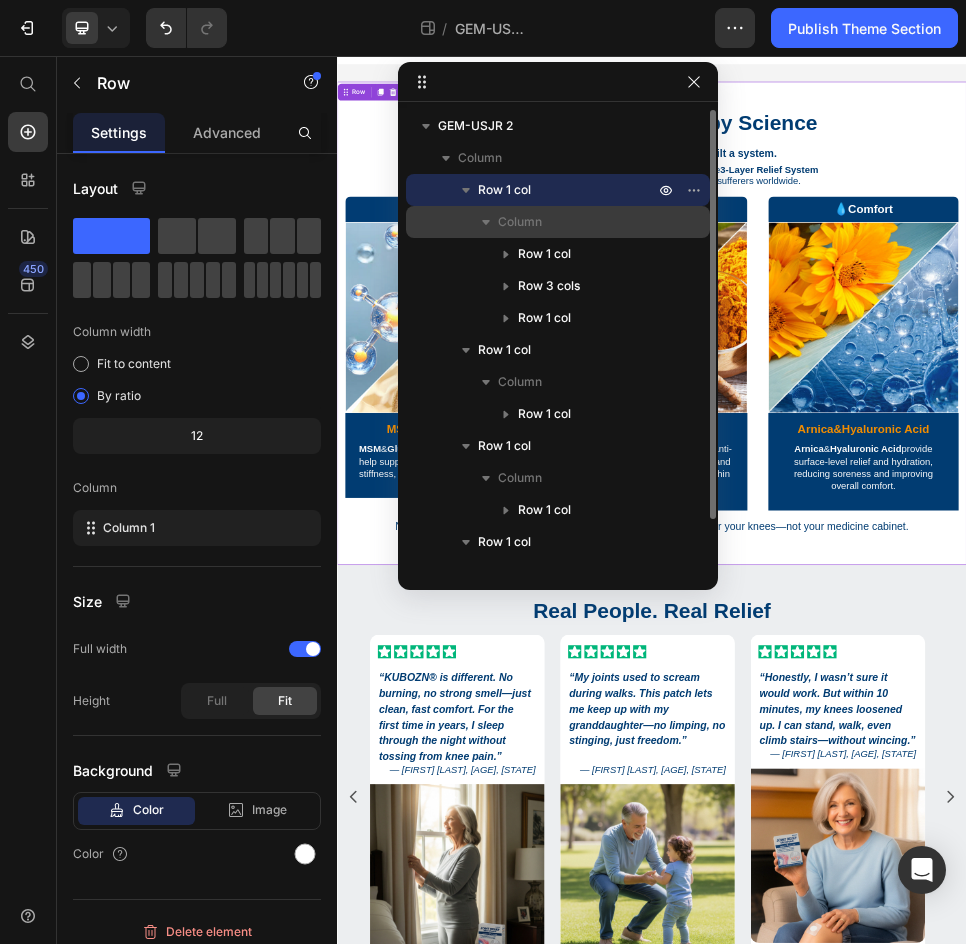 scroll, scrollTop: 2, scrollLeft: 0, axis: vertical 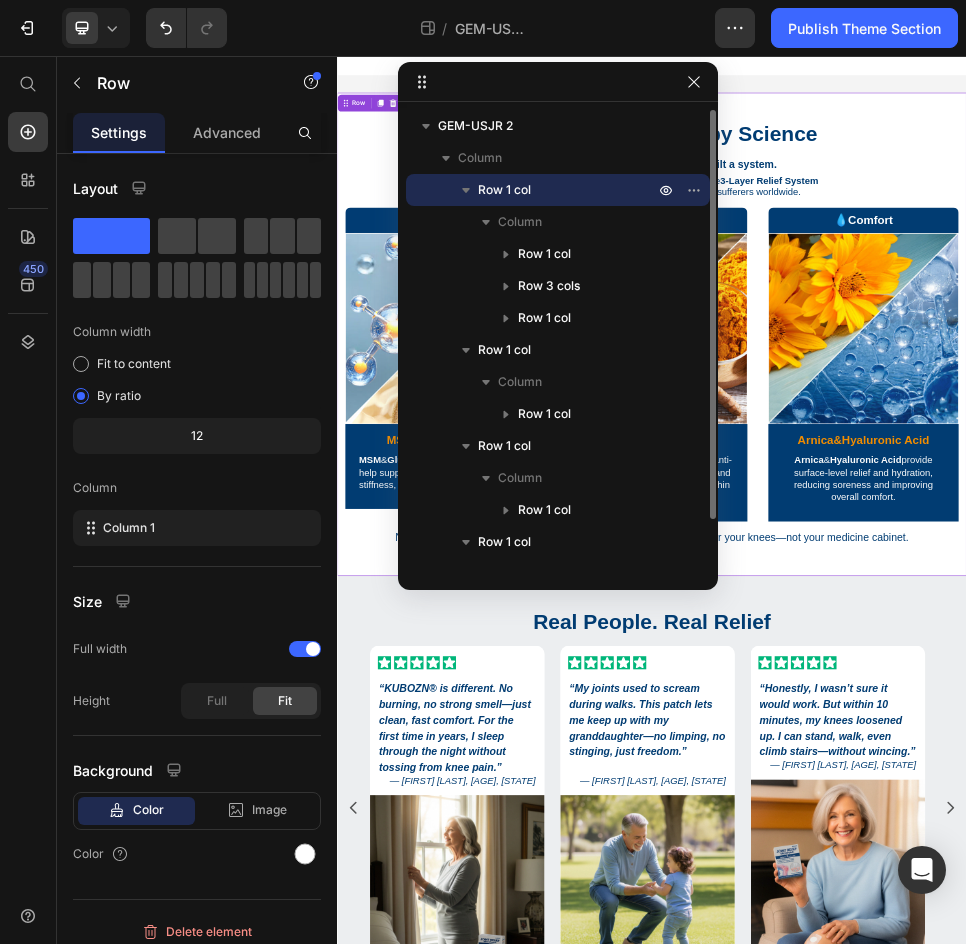 click 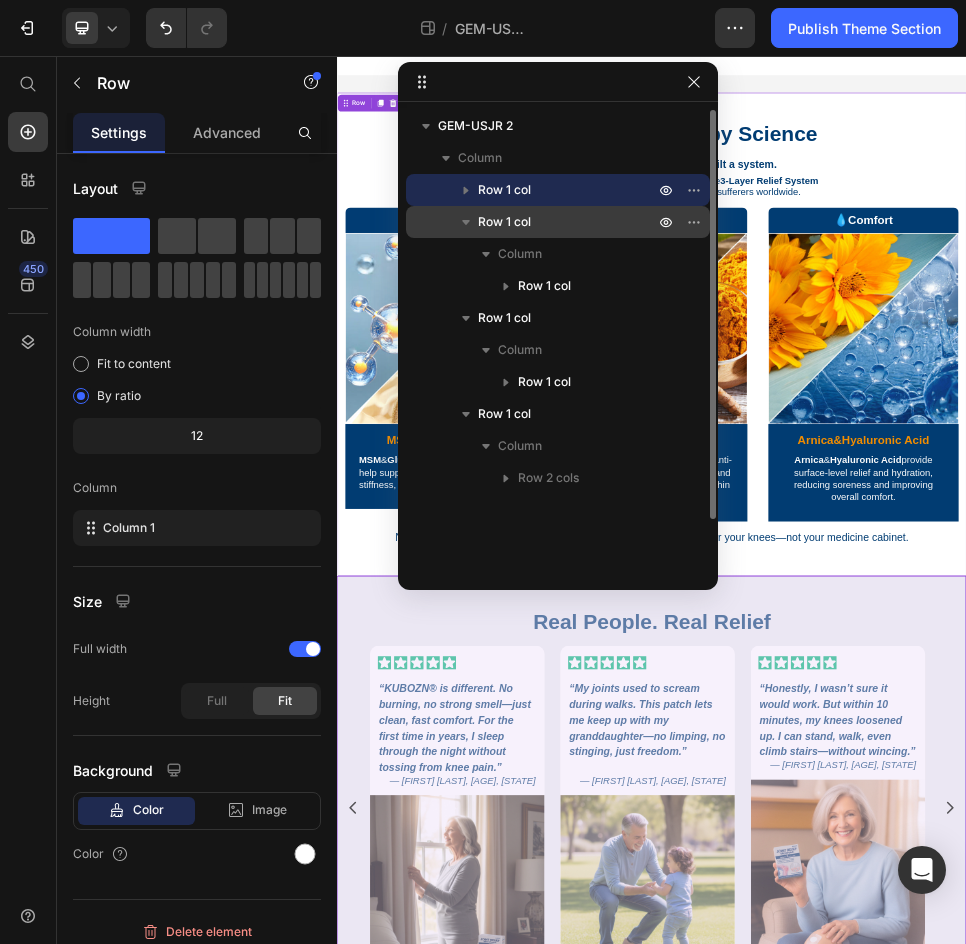 click 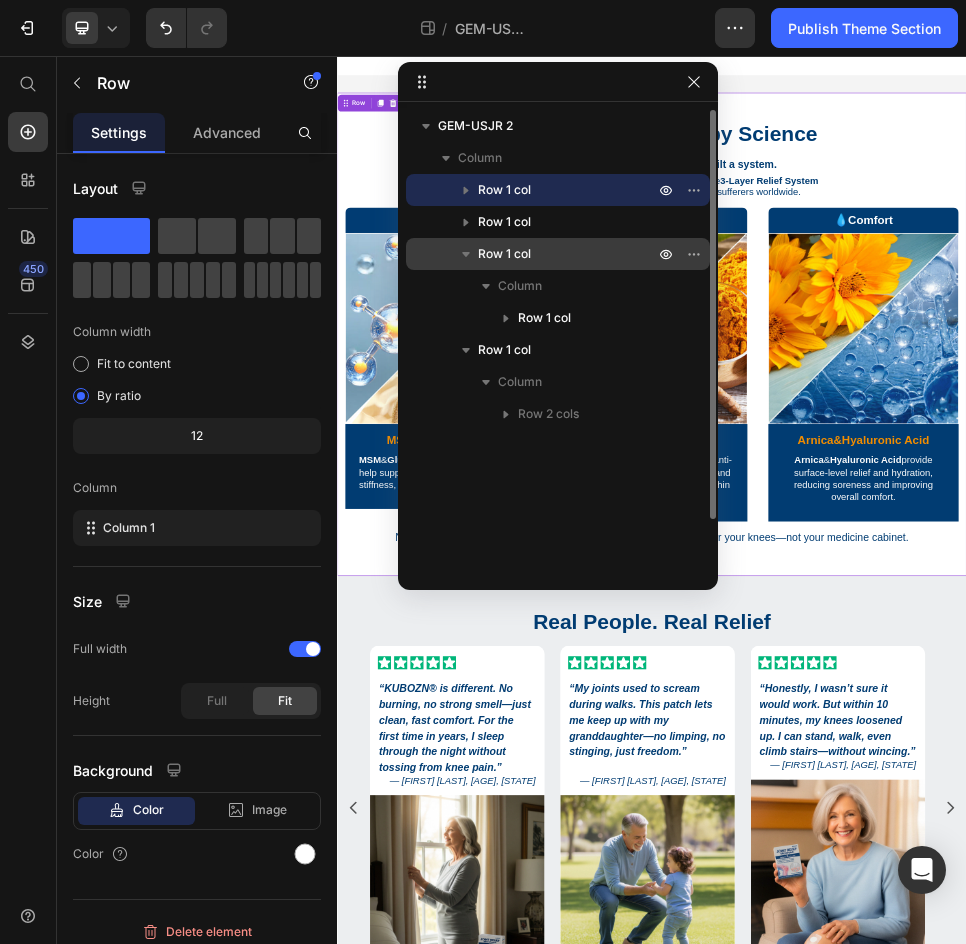 click 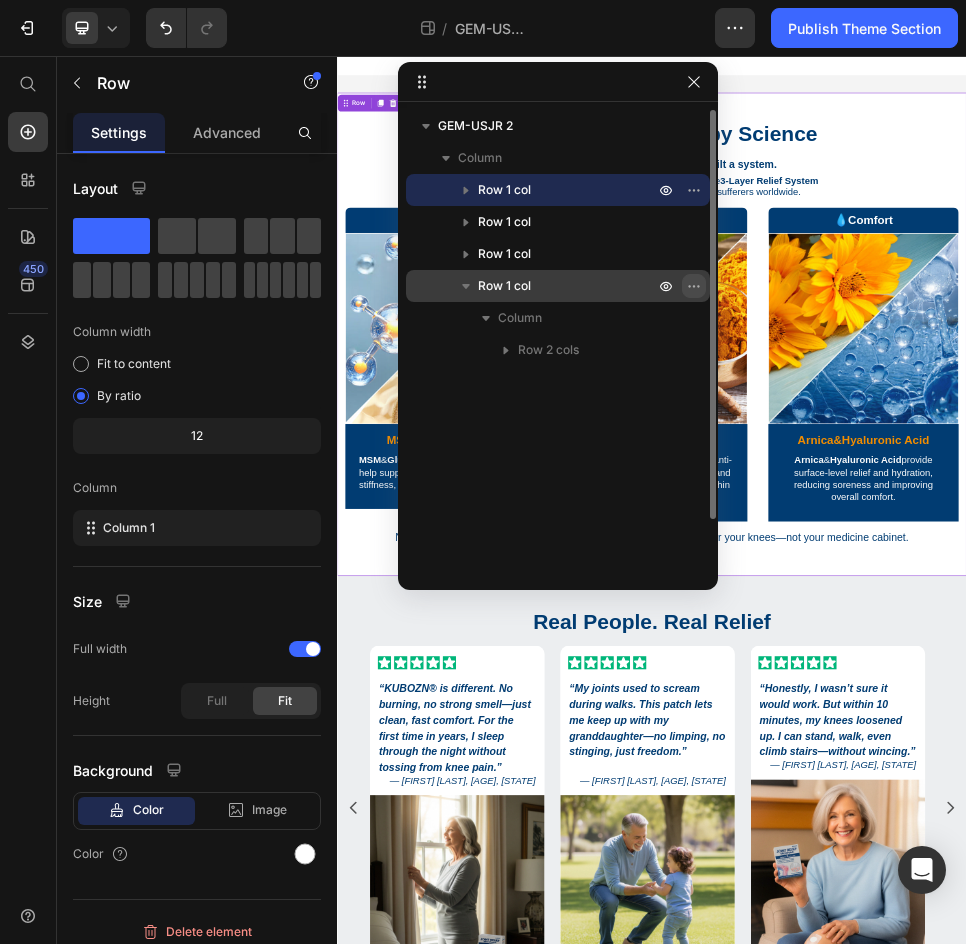 click 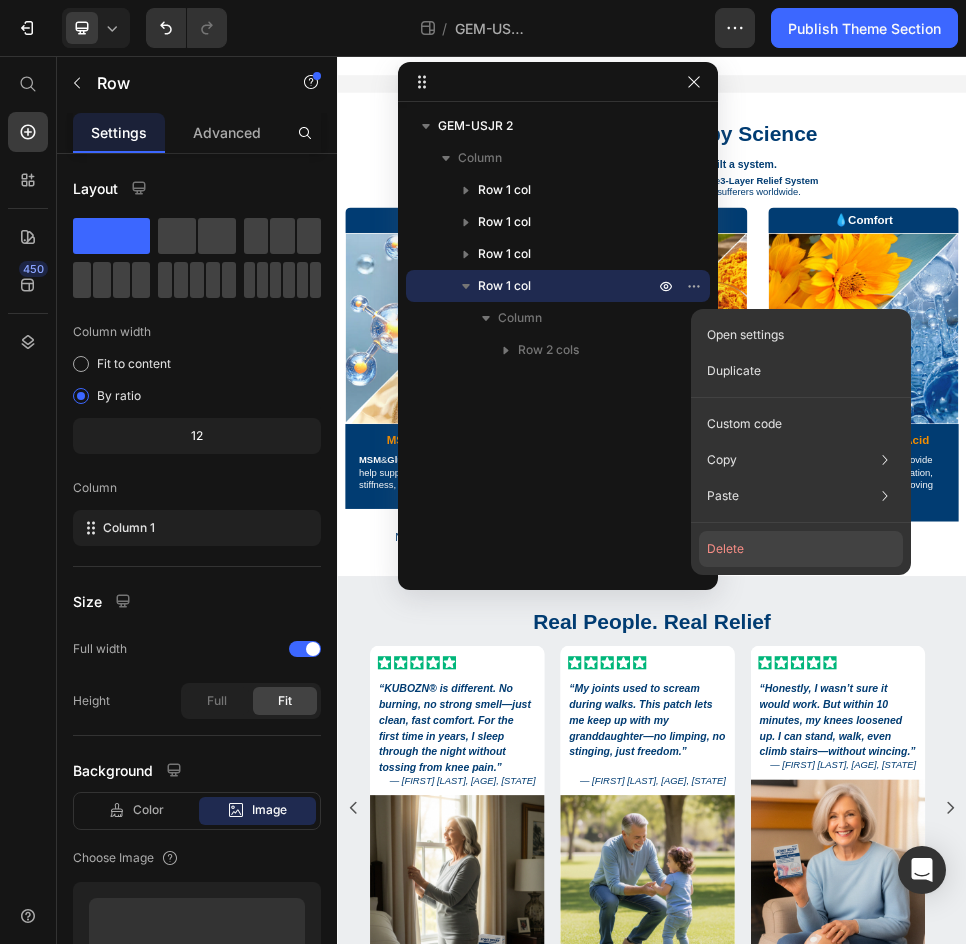 click on "Delete" 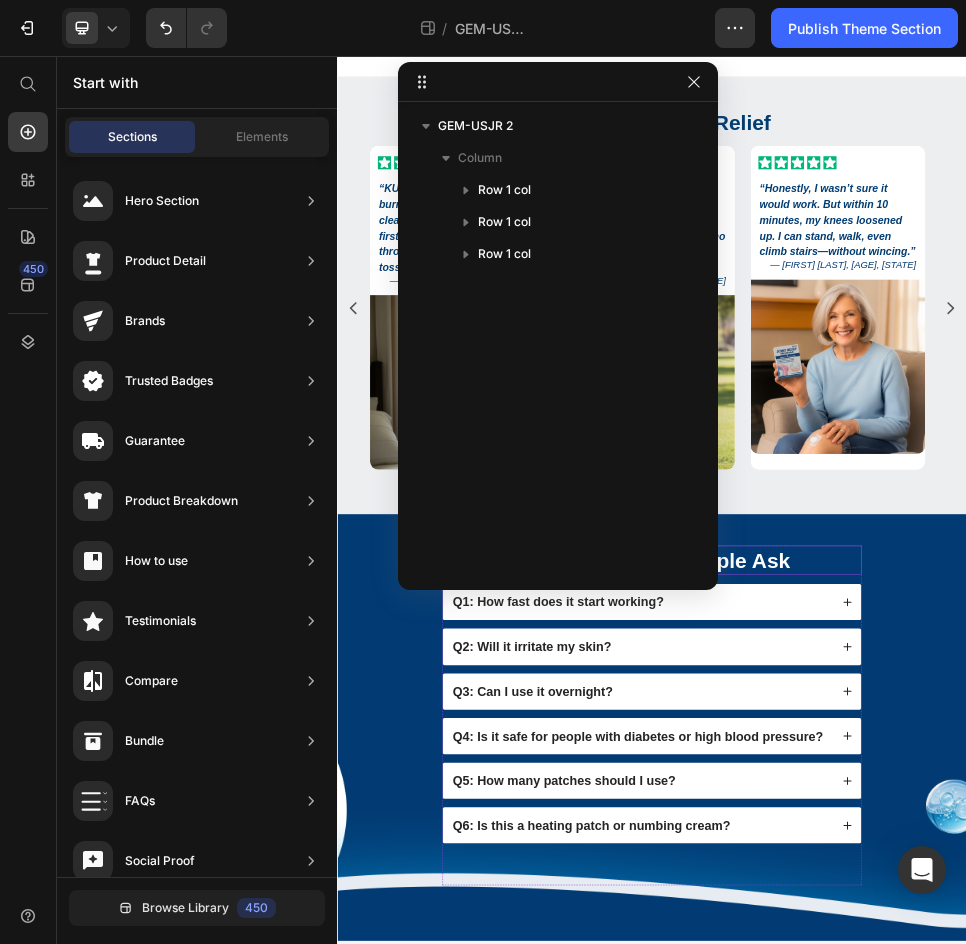 scroll, scrollTop: 976, scrollLeft: 0, axis: vertical 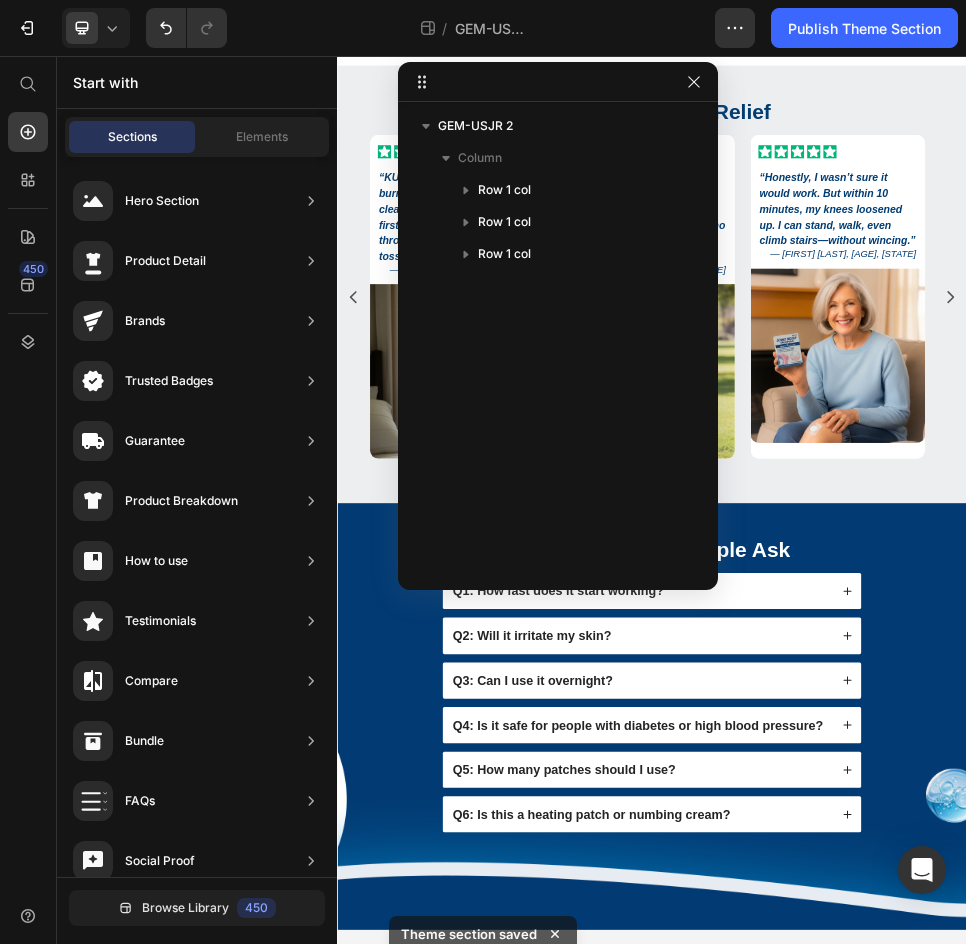click on "GEM-USJR 2 Column  Row 1 col Row 1 col Row 1 col" at bounding box center [558, 339] 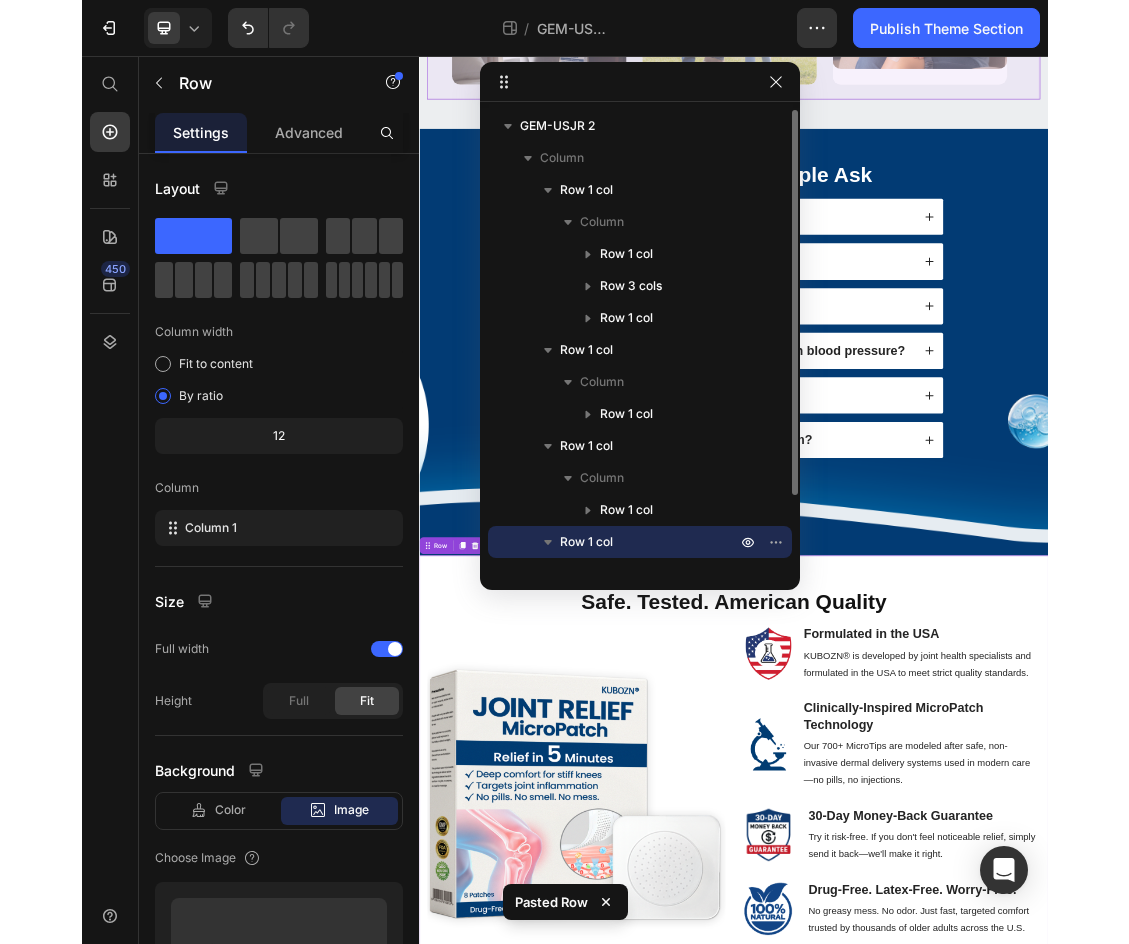 scroll, scrollTop: 1833, scrollLeft: 0, axis: vertical 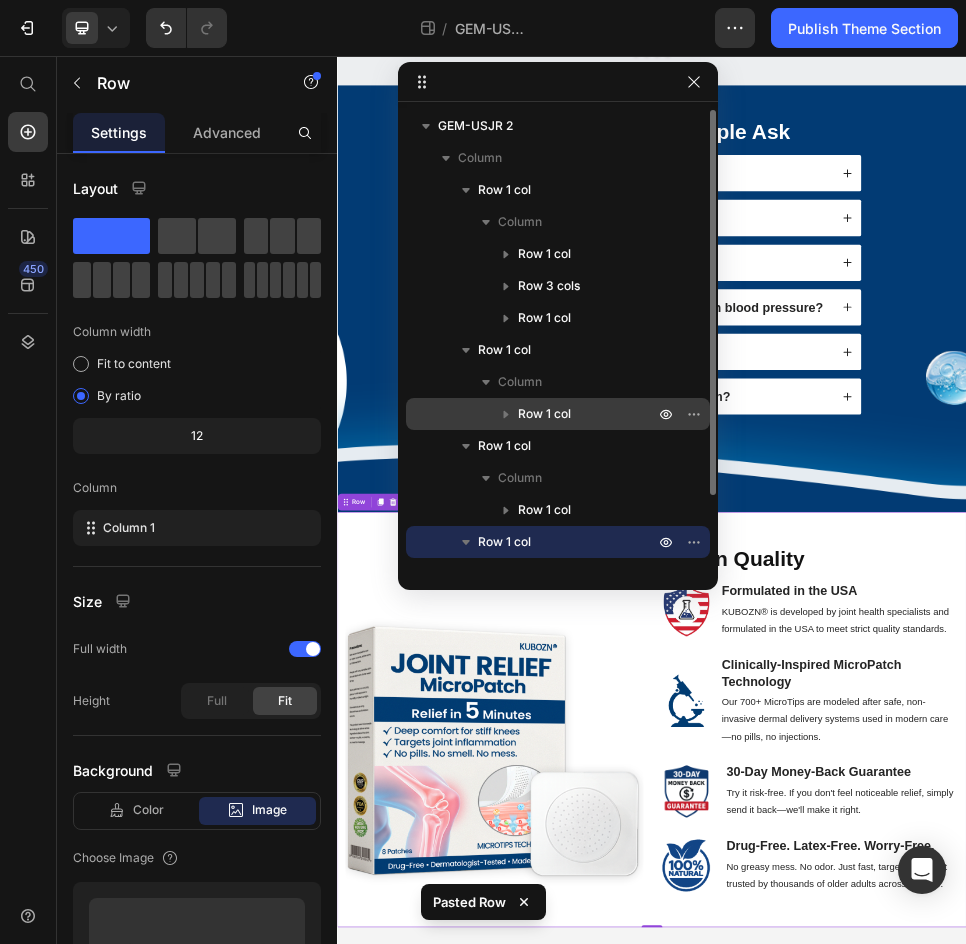 click at bounding box center (506, 414) 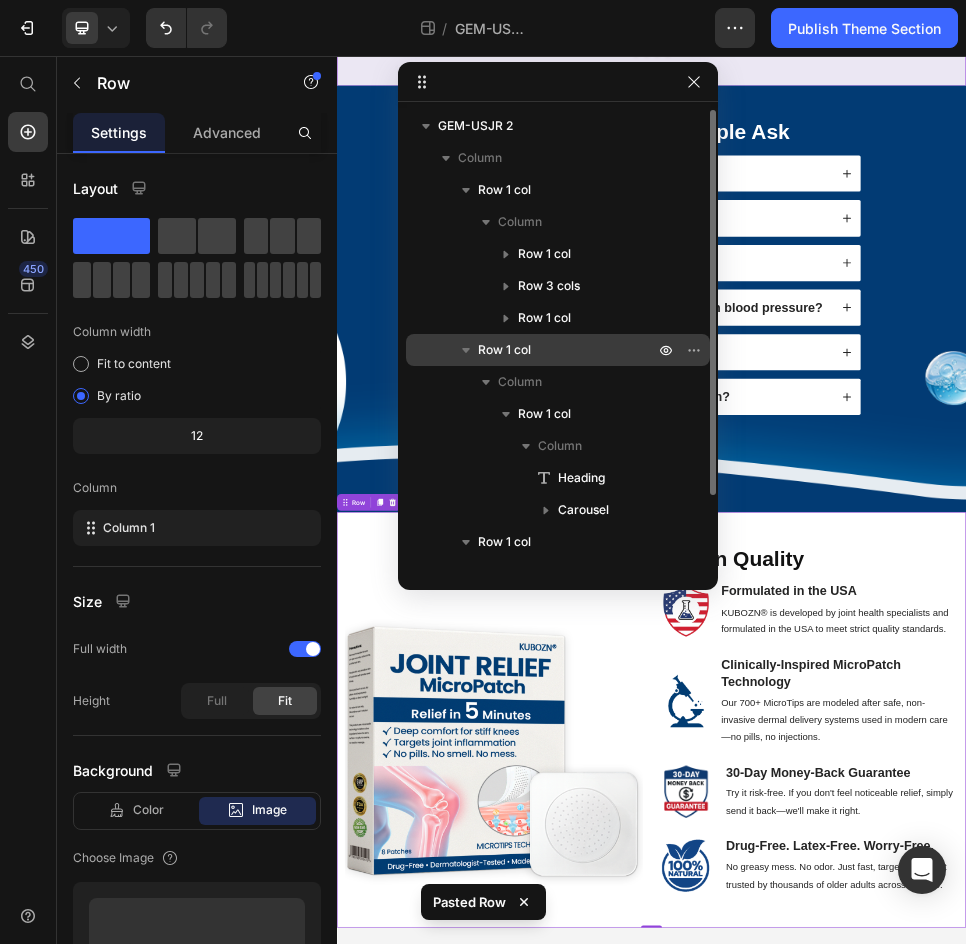 click 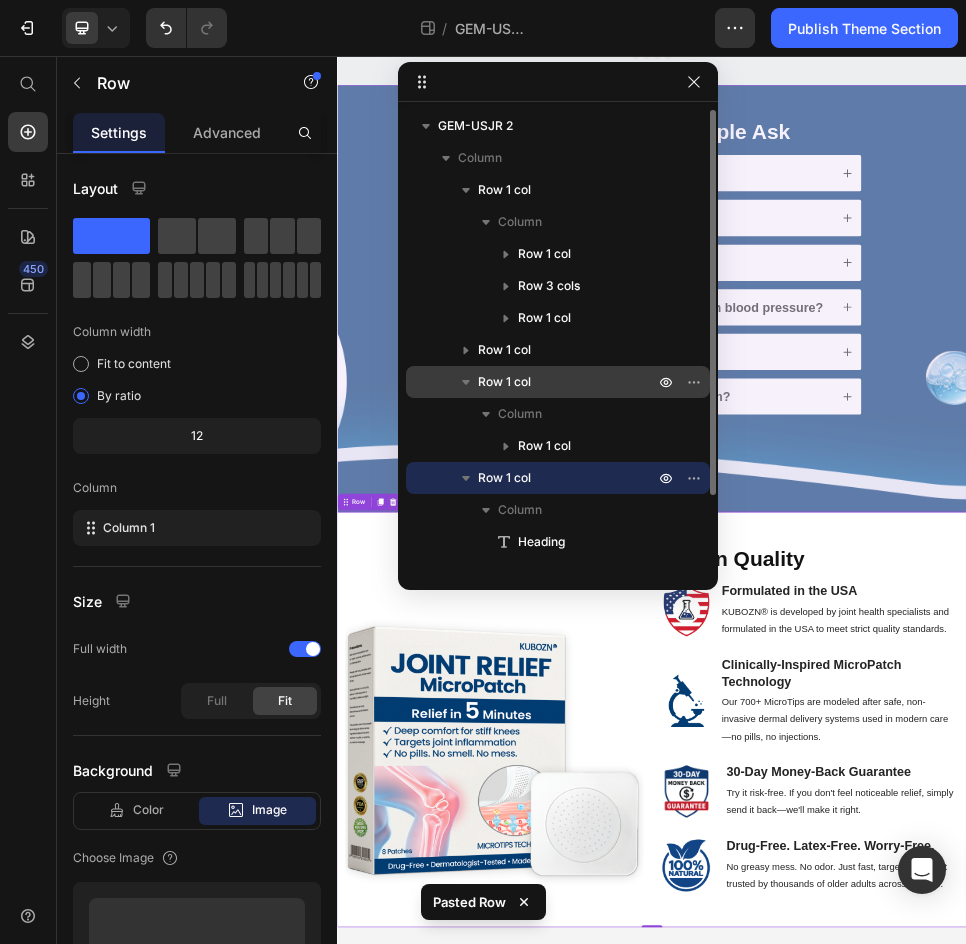 click 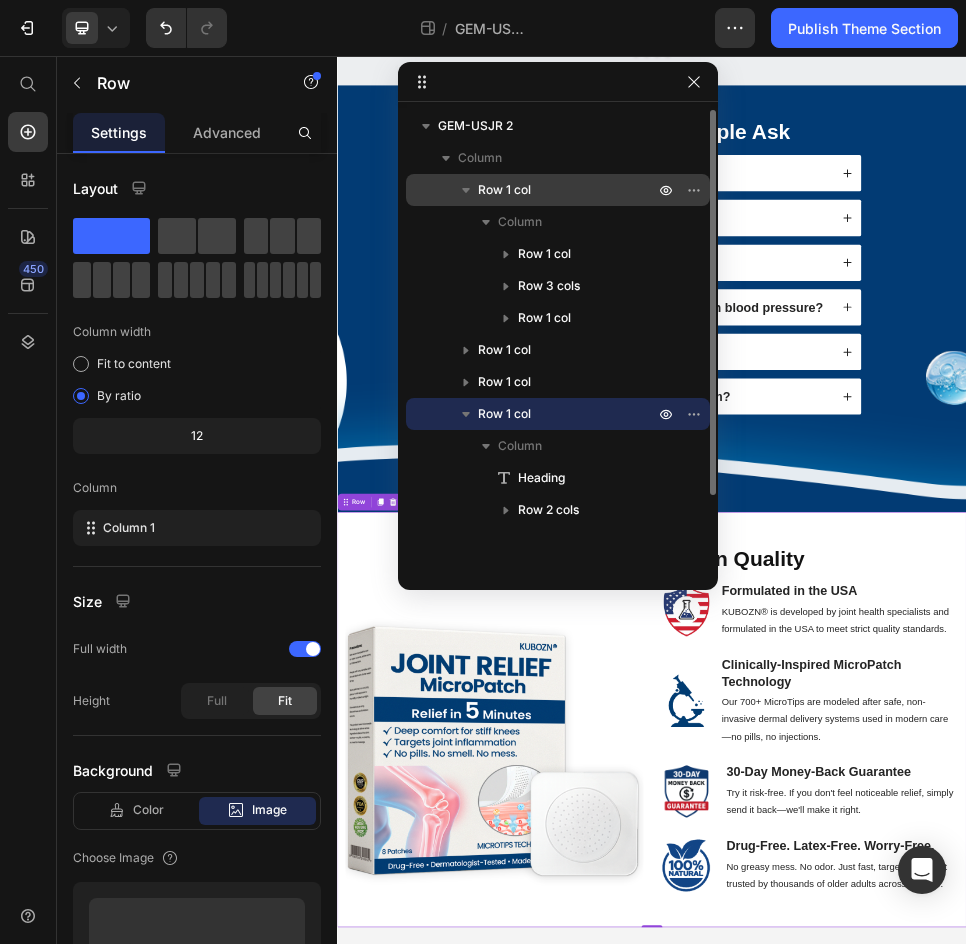 click 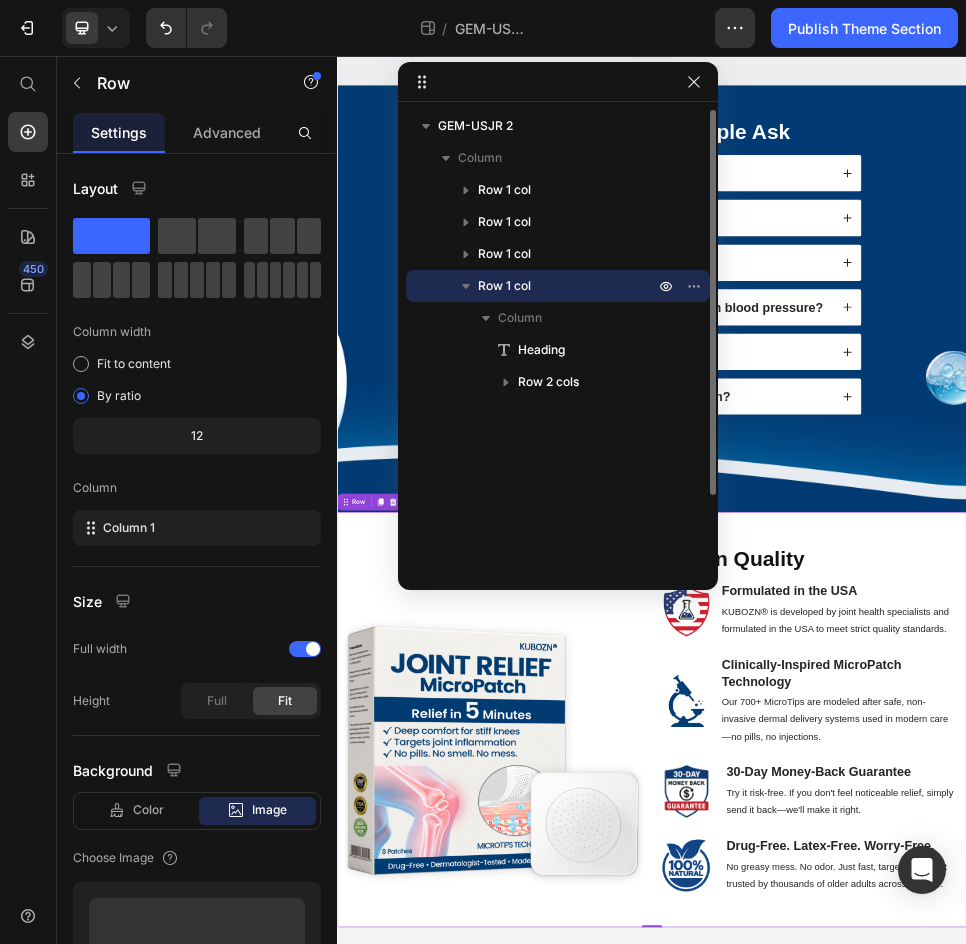 click 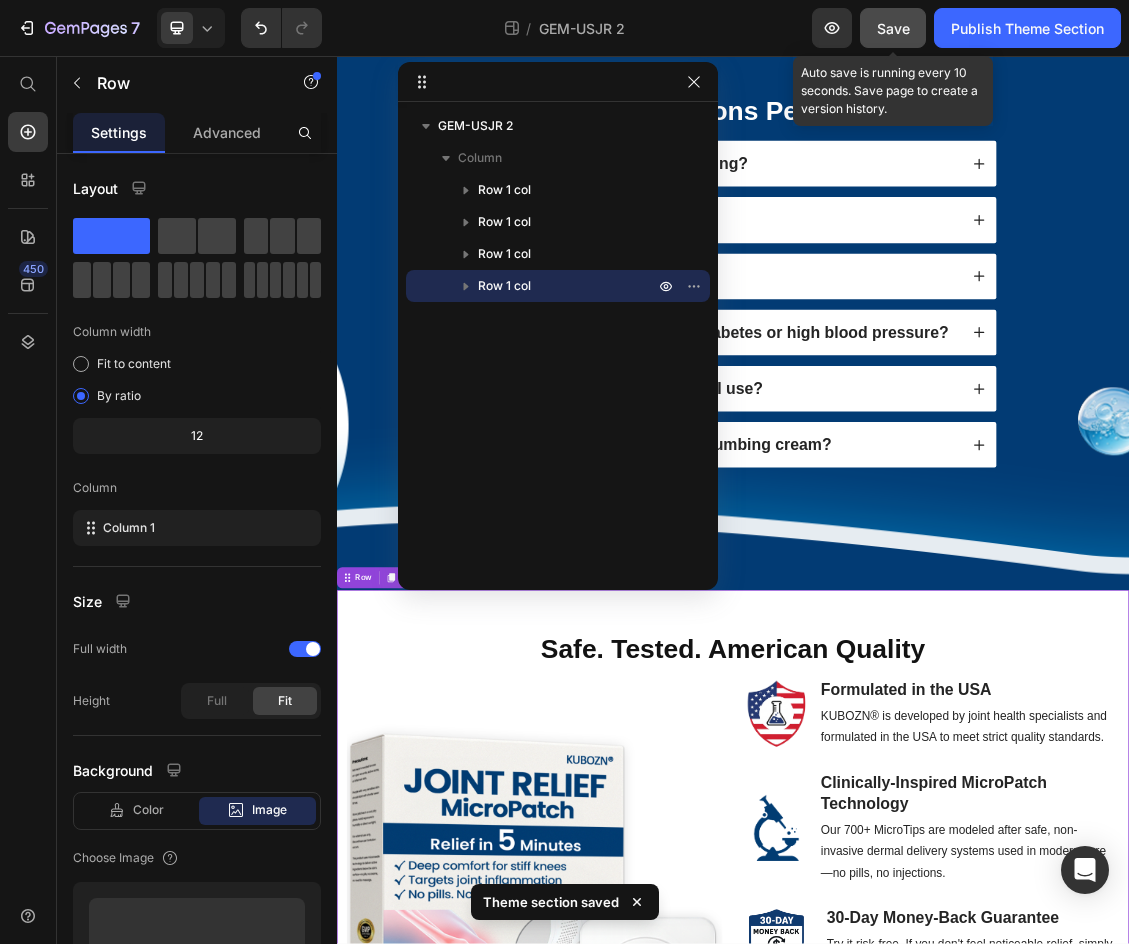 click on "Save" 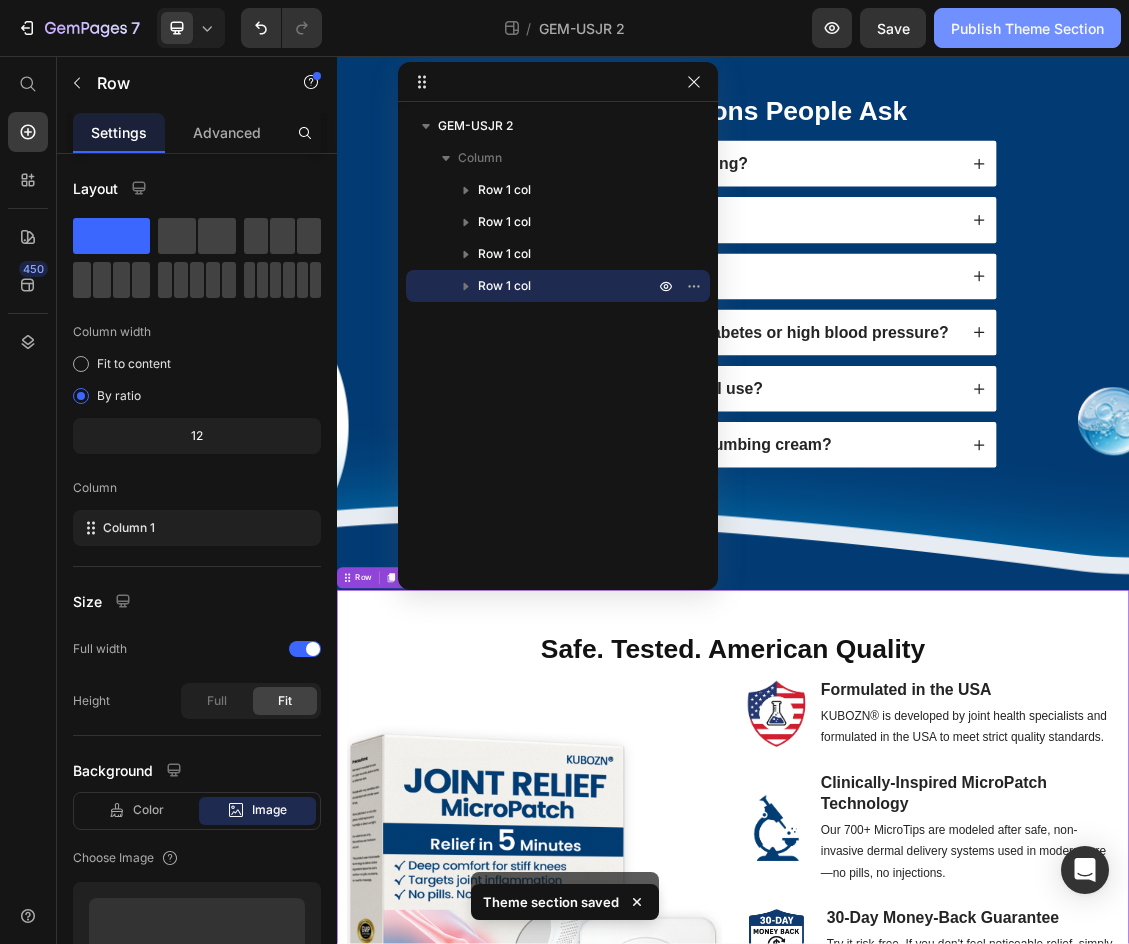 click on "Publish Theme Section" at bounding box center (1027, 28) 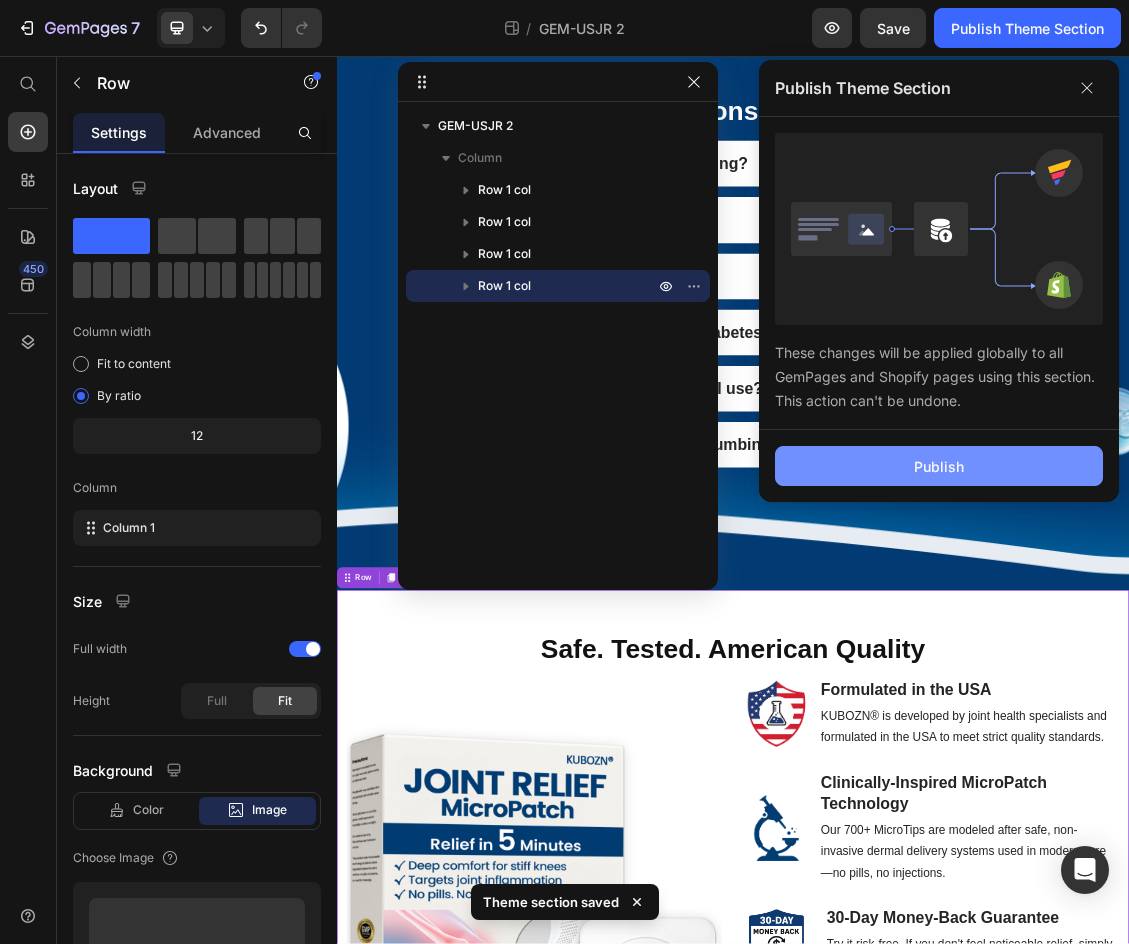 click on "Publish" 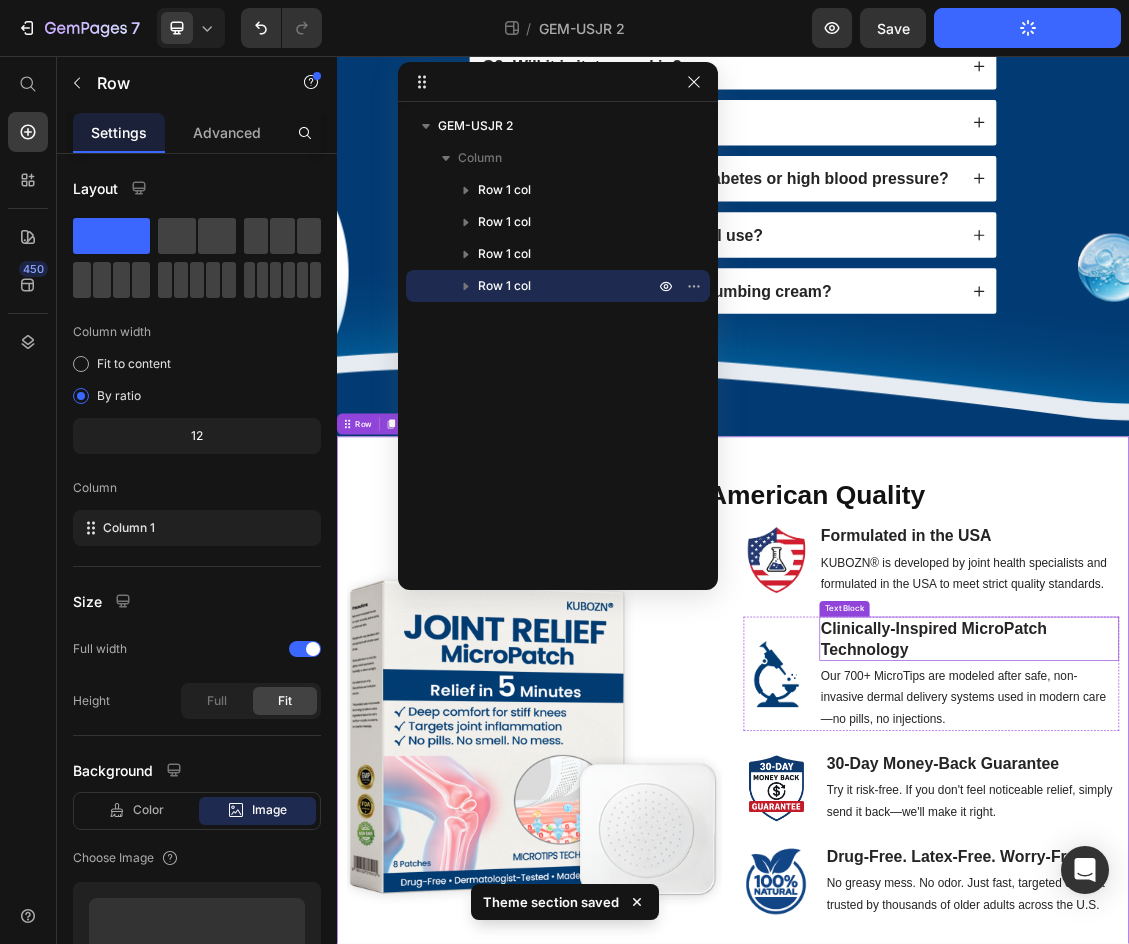 scroll, scrollTop: 2182, scrollLeft: 0, axis: vertical 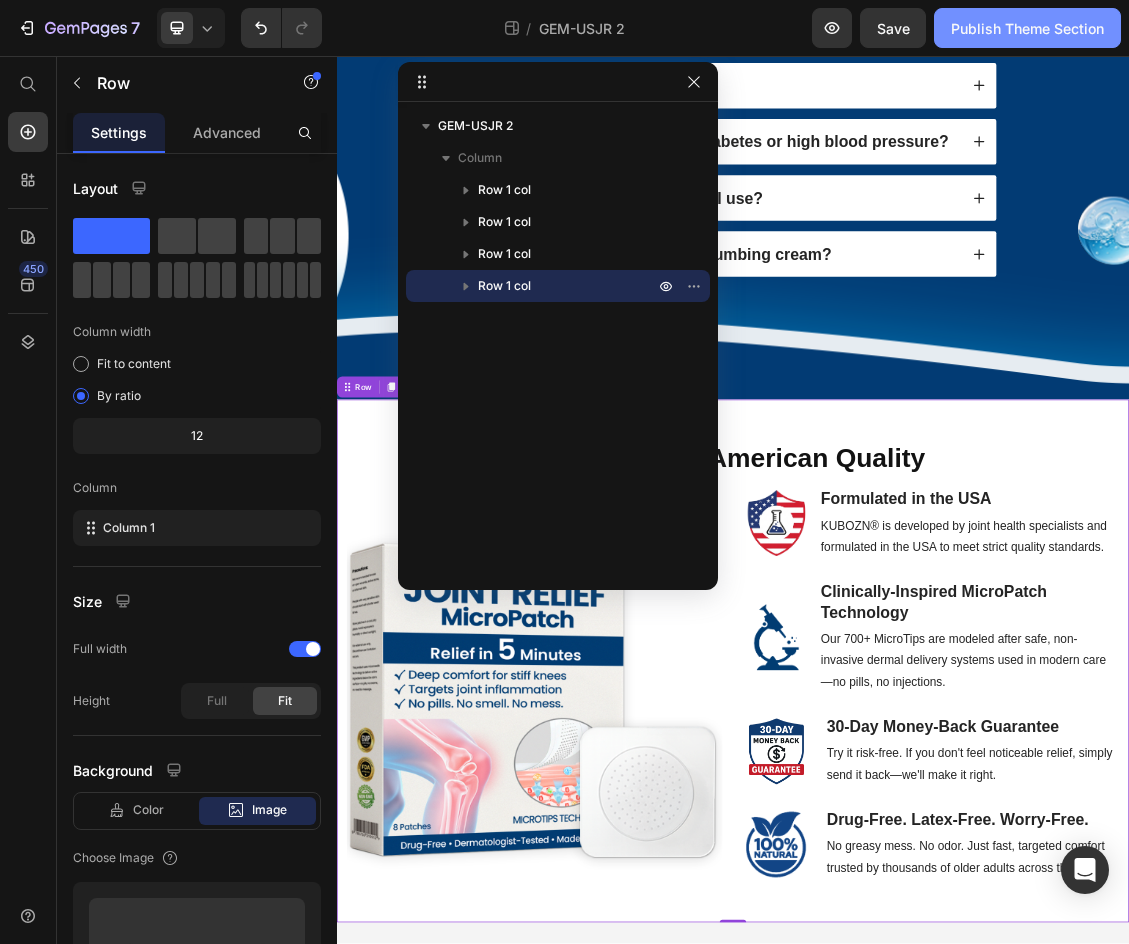 click on "Publish Theme Section" at bounding box center (1027, 28) 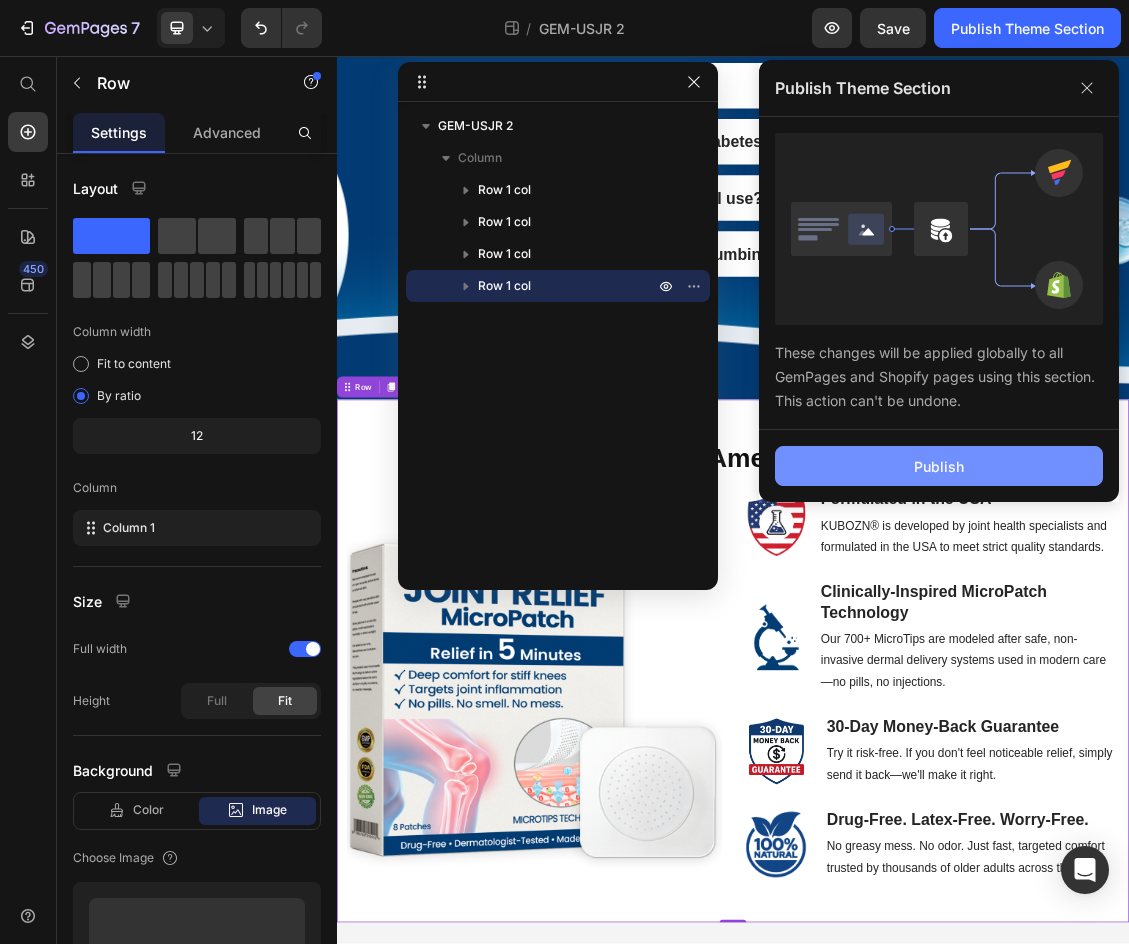 click on "Publish" 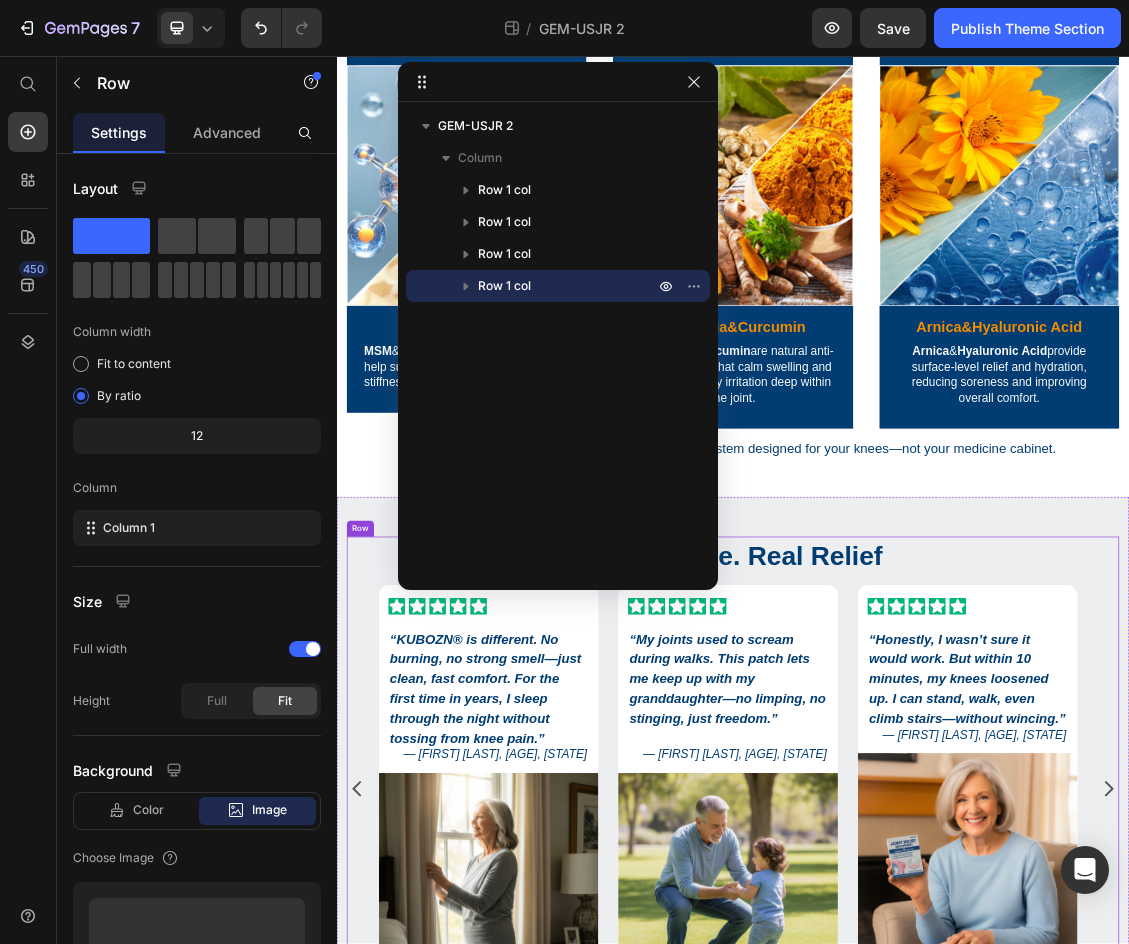 scroll, scrollTop: 282, scrollLeft: 0, axis: vertical 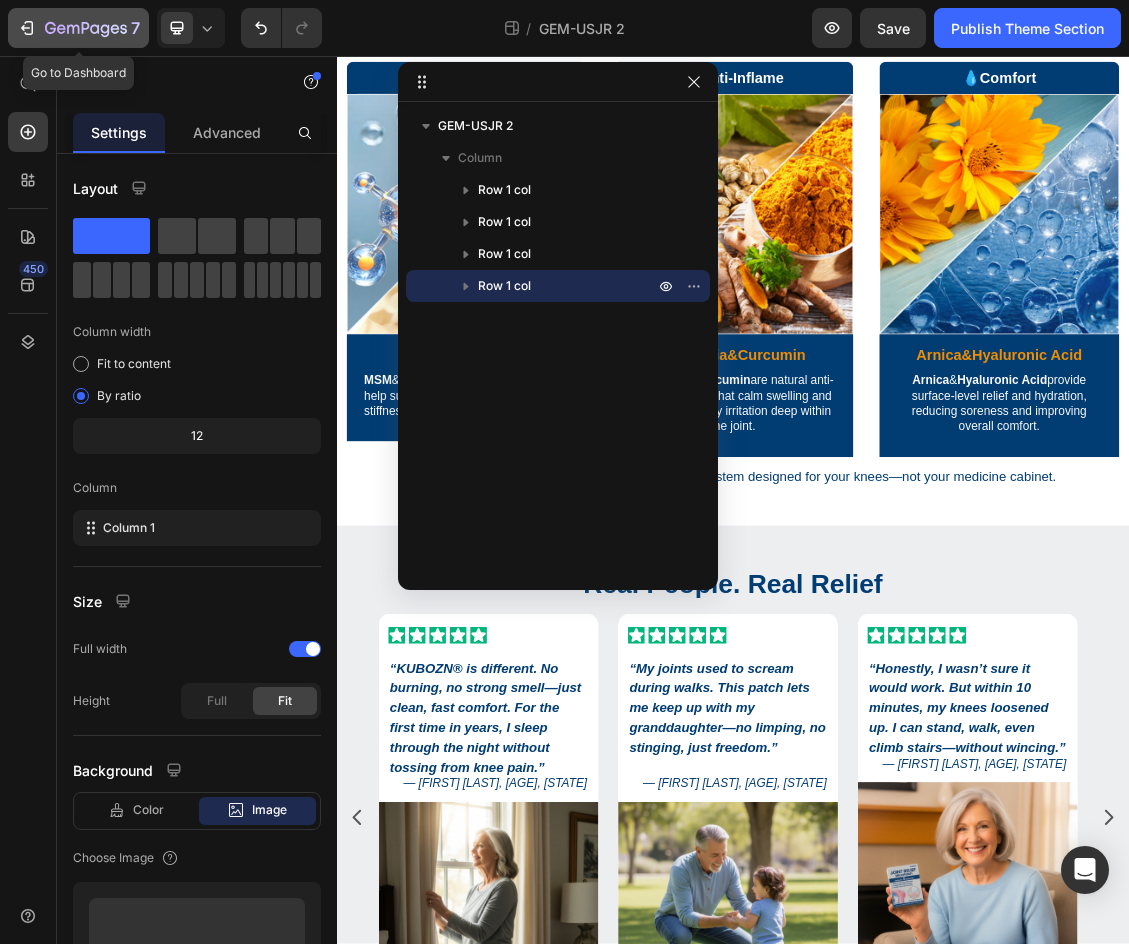 click 